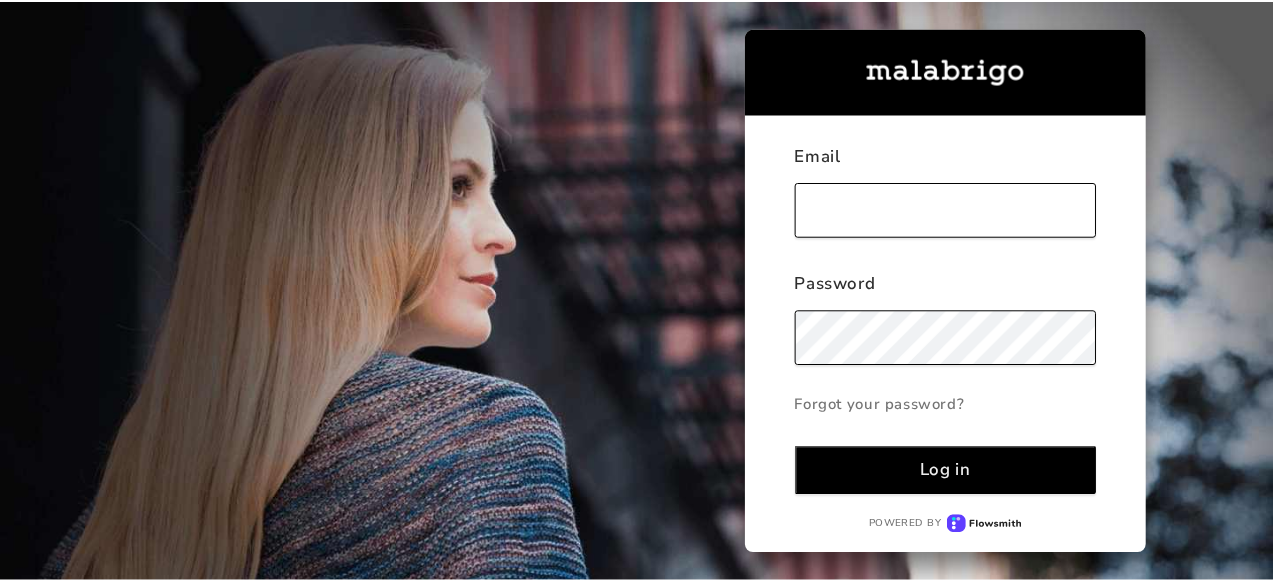 scroll, scrollTop: 0, scrollLeft: 0, axis: both 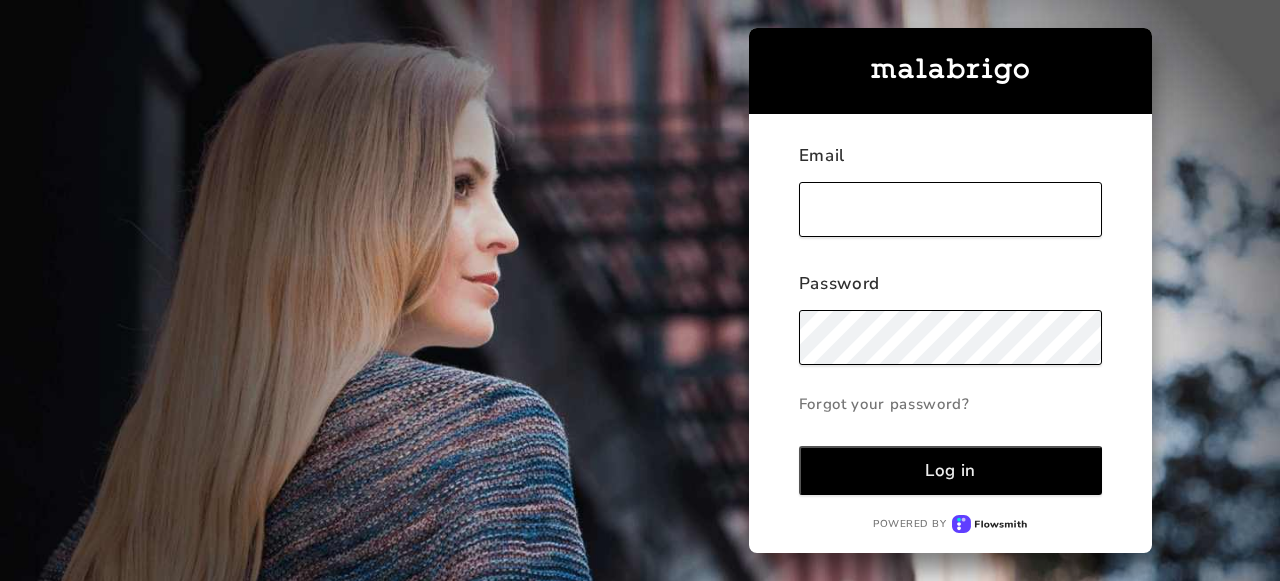 type on "[EMAIL_ADDRESS][DOMAIN_NAME]" 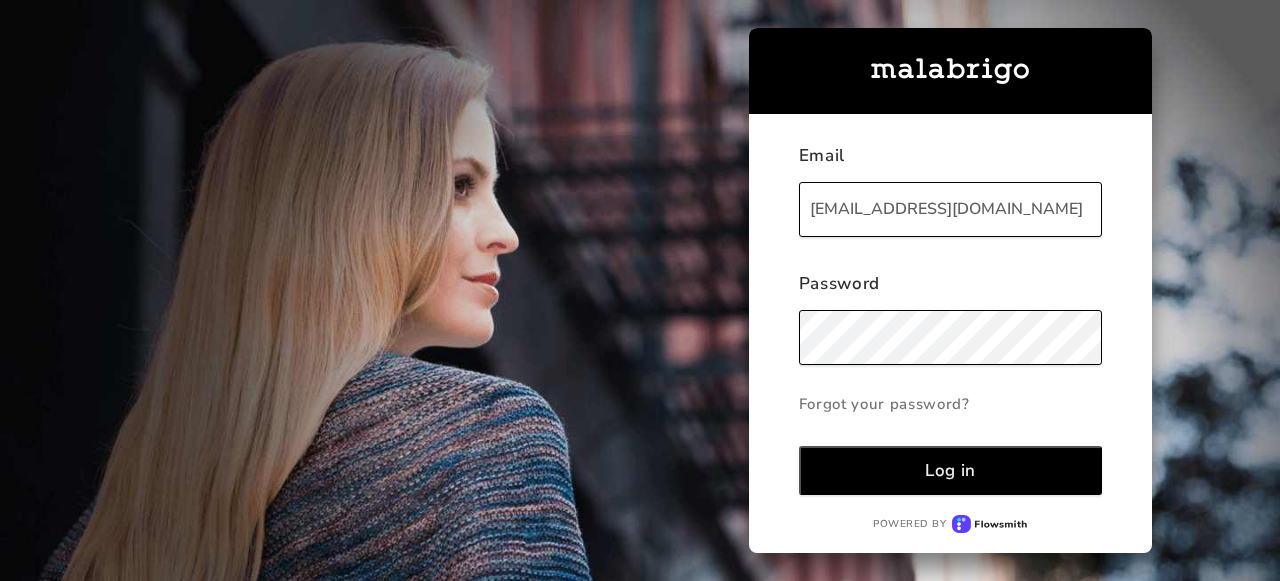 click on "Log in" at bounding box center [950, 470] 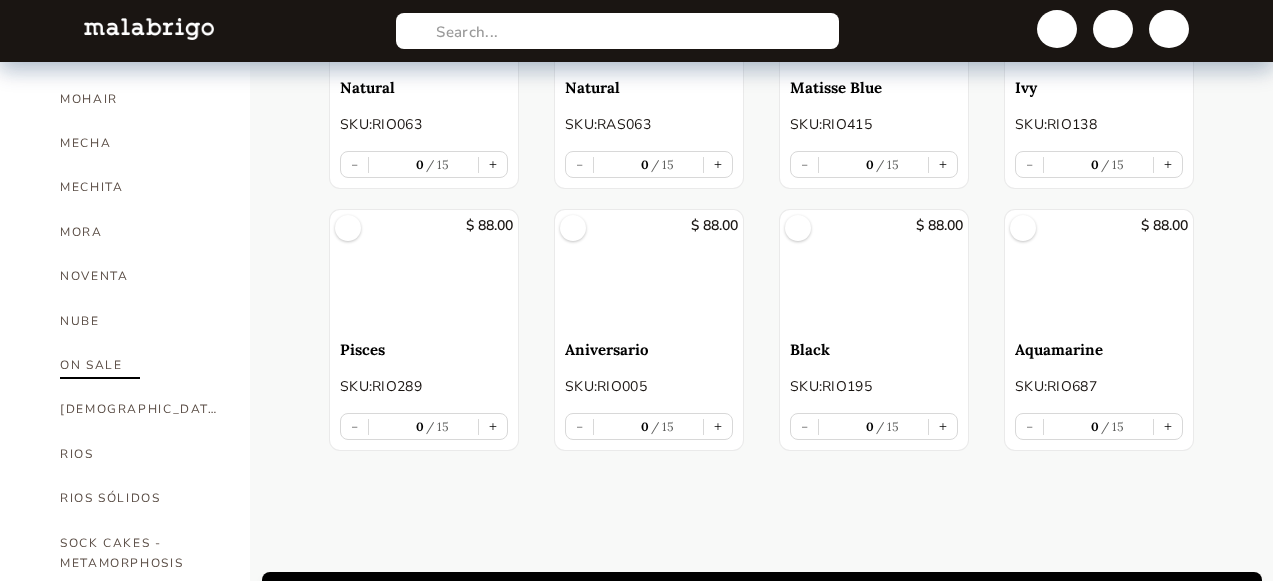 scroll, scrollTop: 939, scrollLeft: 0, axis: vertical 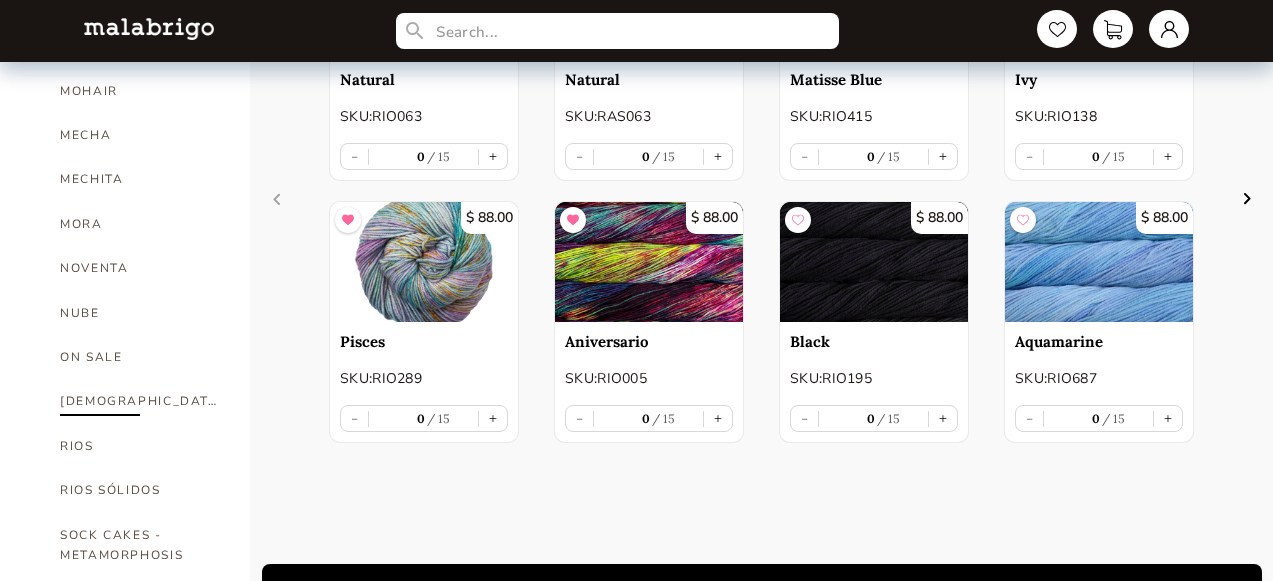 click on "[DEMOGRAPHIC_DATA]" at bounding box center (140, 401) 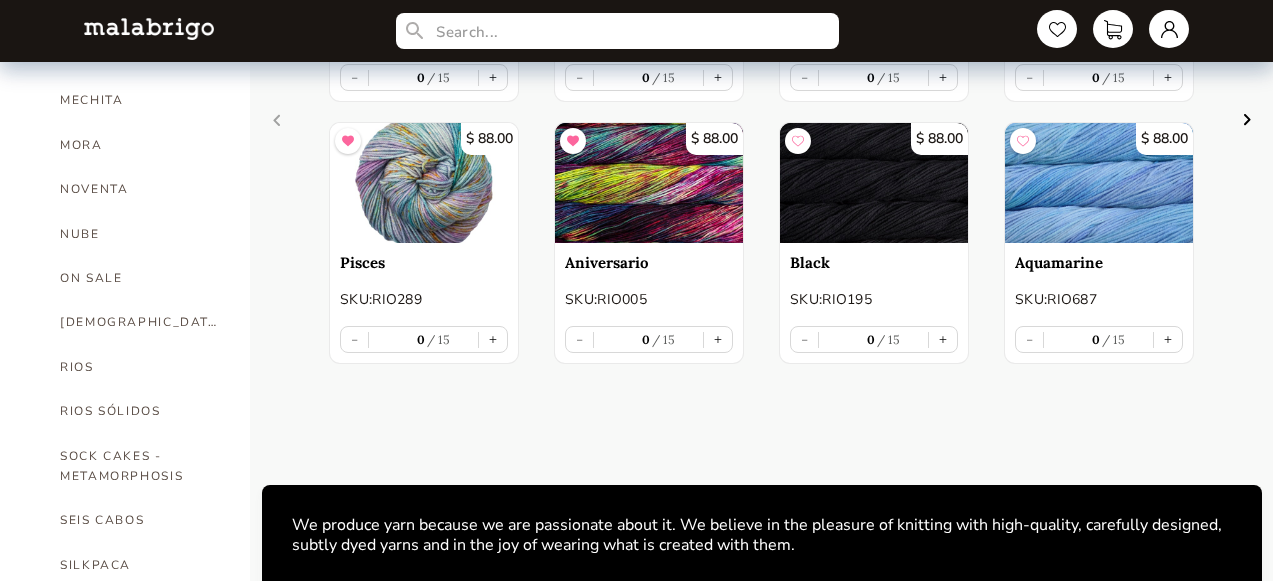 scroll, scrollTop: 891, scrollLeft: 0, axis: vertical 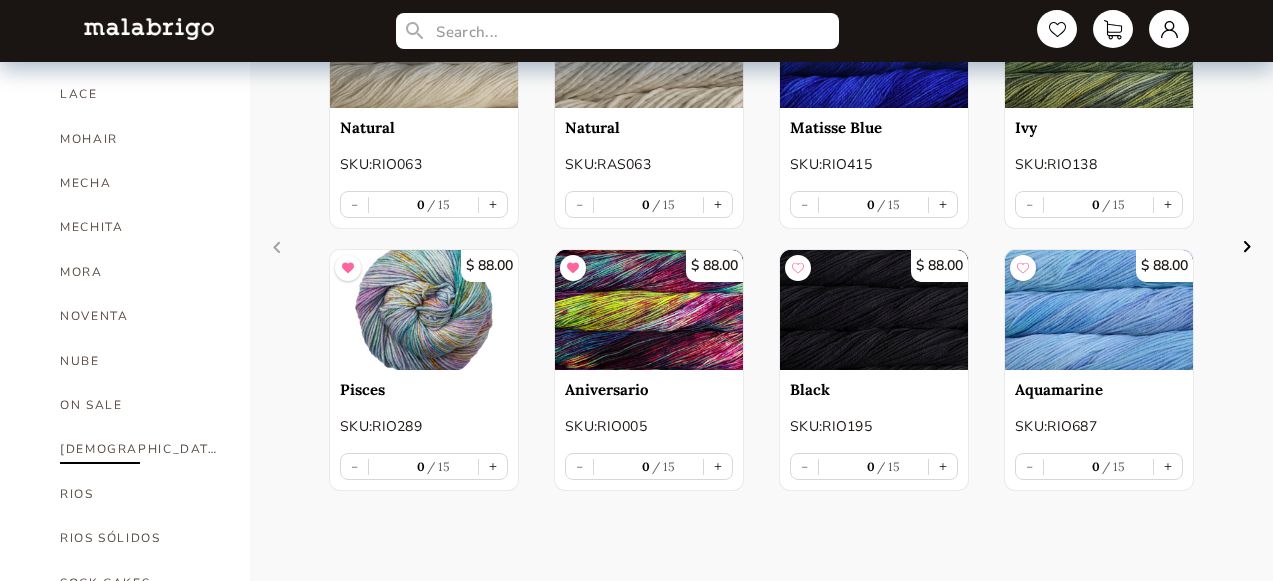 click on "[DEMOGRAPHIC_DATA]" at bounding box center (140, 449) 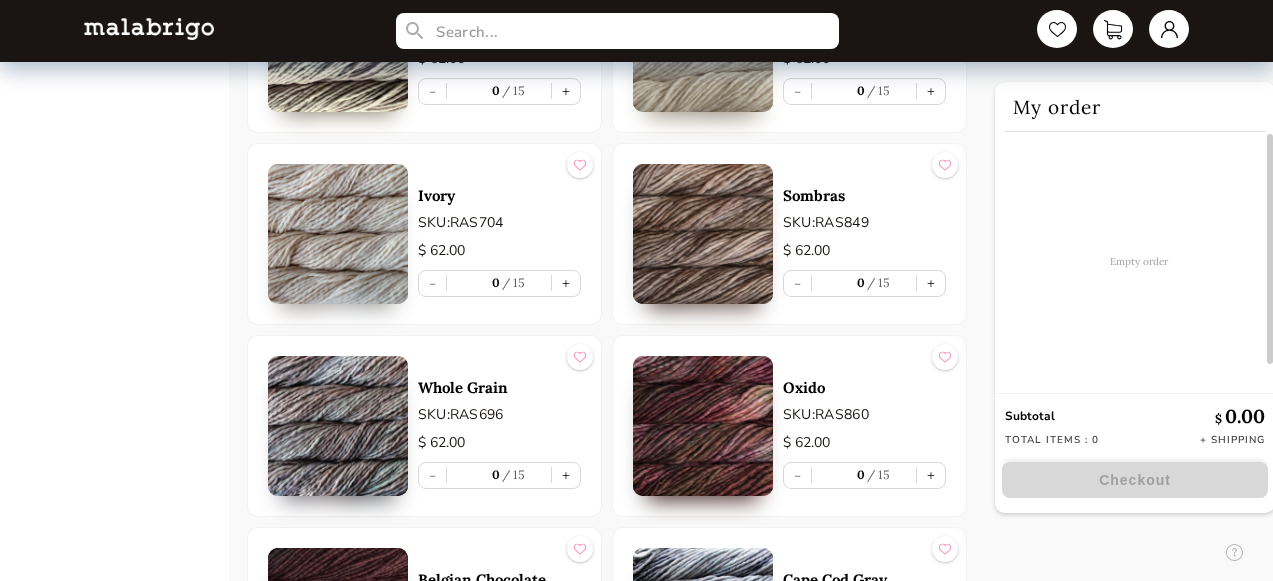 scroll, scrollTop: 7847, scrollLeft: 0, axis: vertical 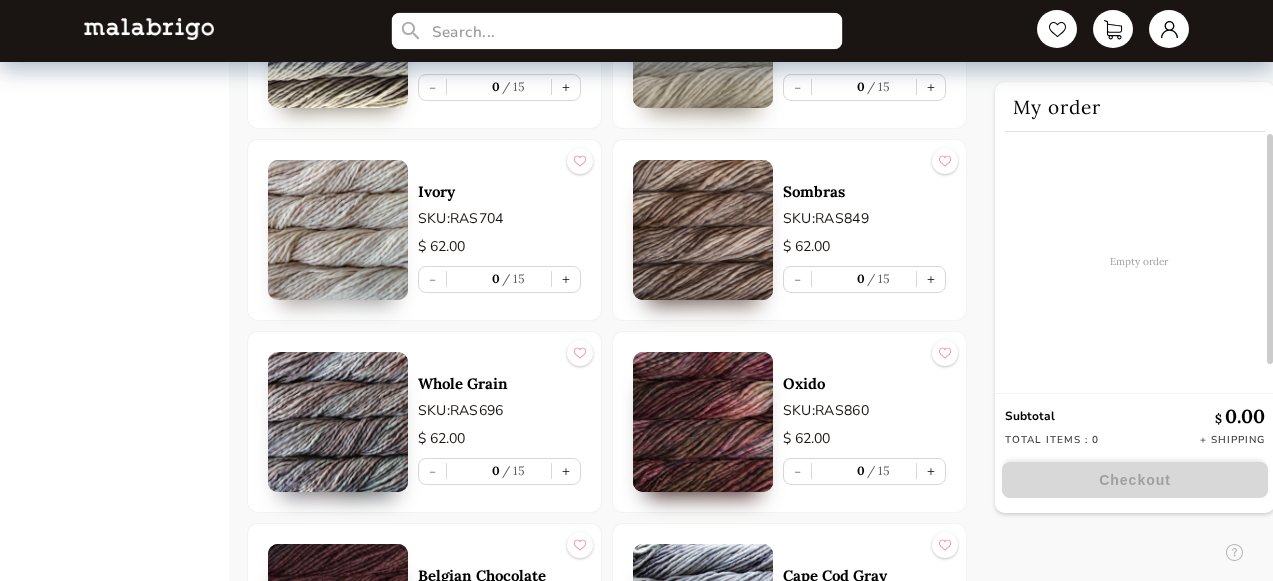 click at bounding box center [617, 31] 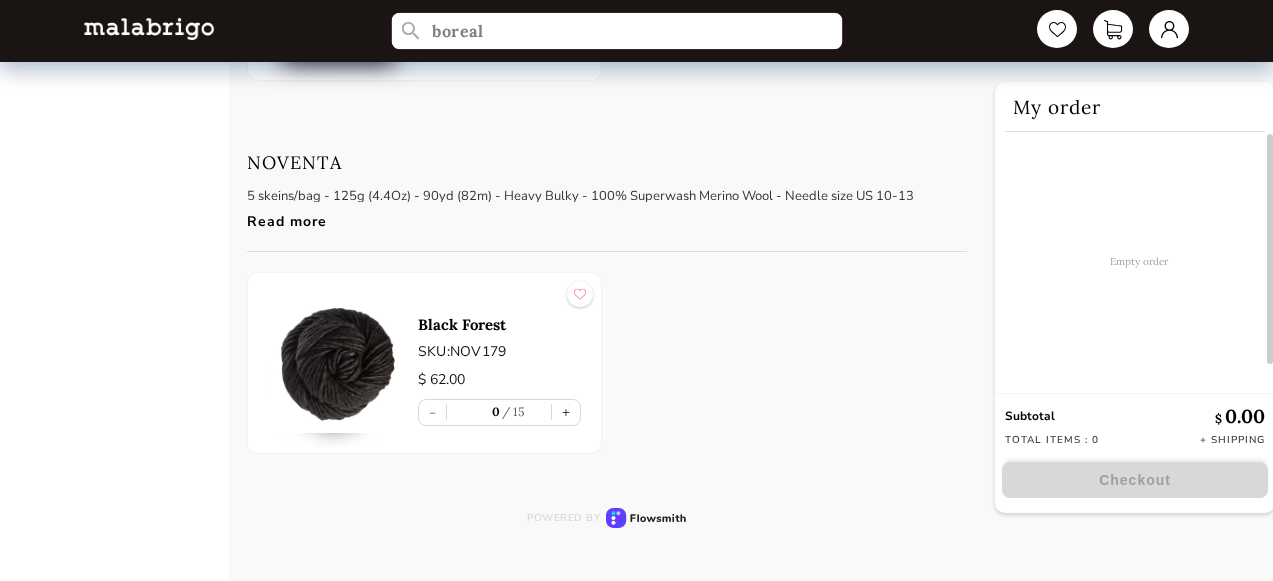 scroll, scrollTop: 1358, scrollLeft: 0, axis: vertical 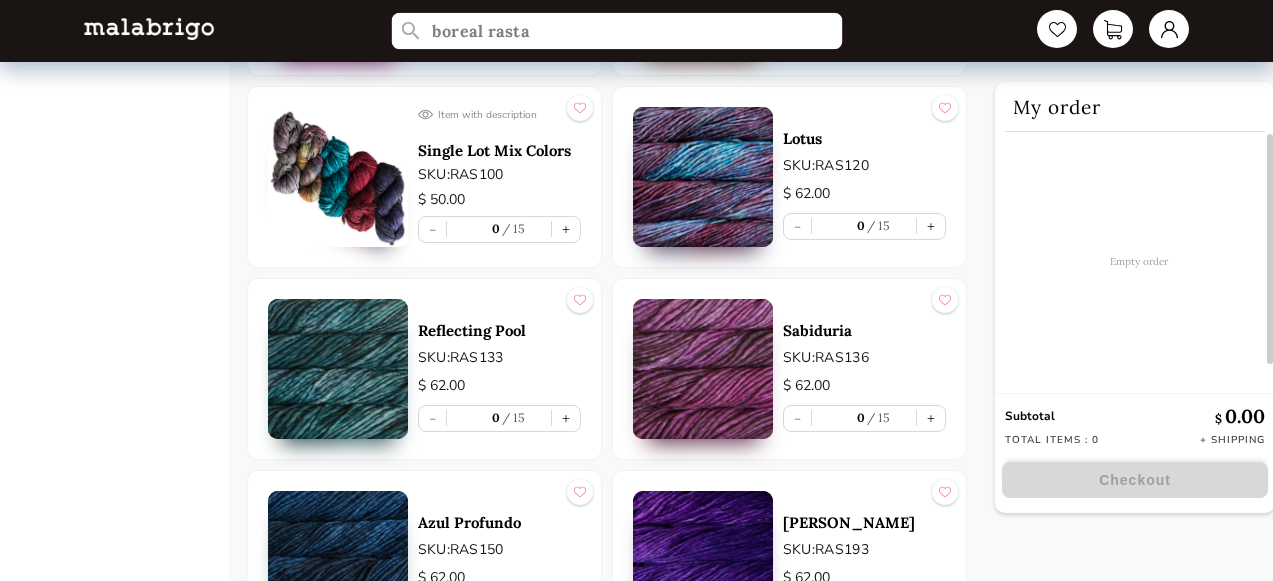 click on "boreal rasta" at bounding box center (617, 31) 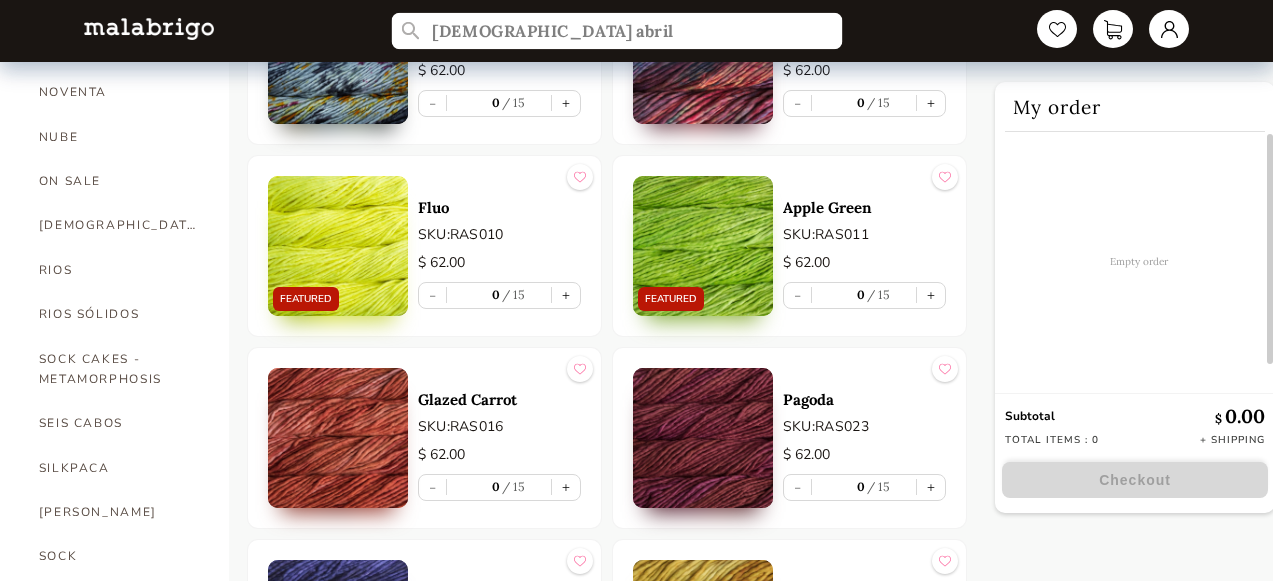 scroll, scrollTop: 1114, scrollLeft: 0, axis: vertical 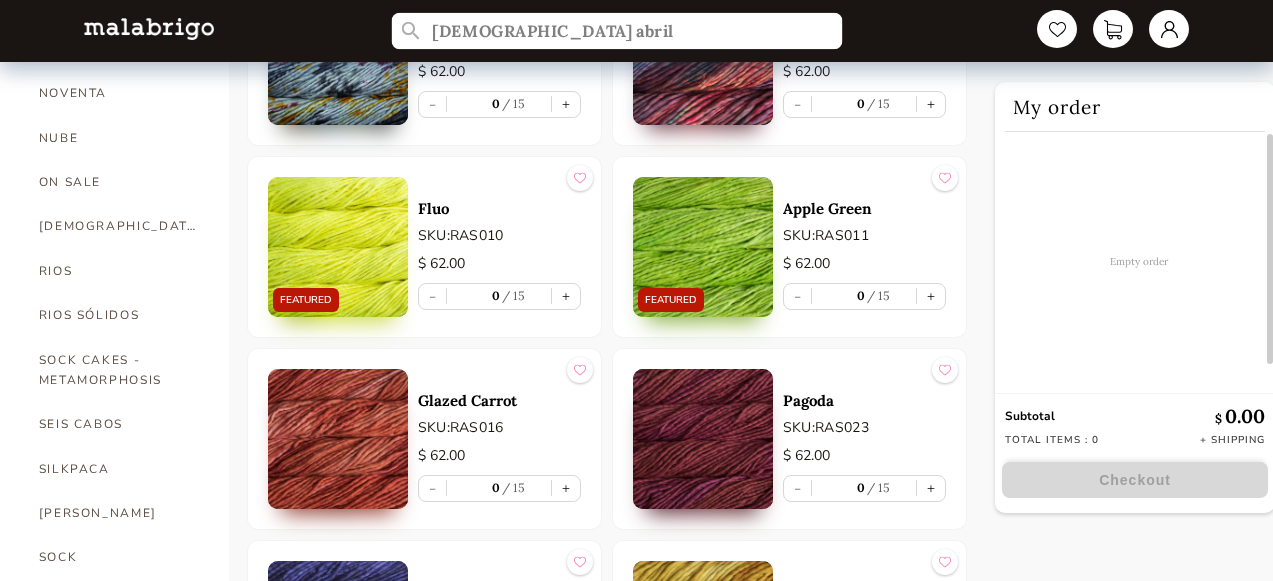 click on "[DEMOGRAPHIC_DATA] abril" at bounding box center (617, 31) 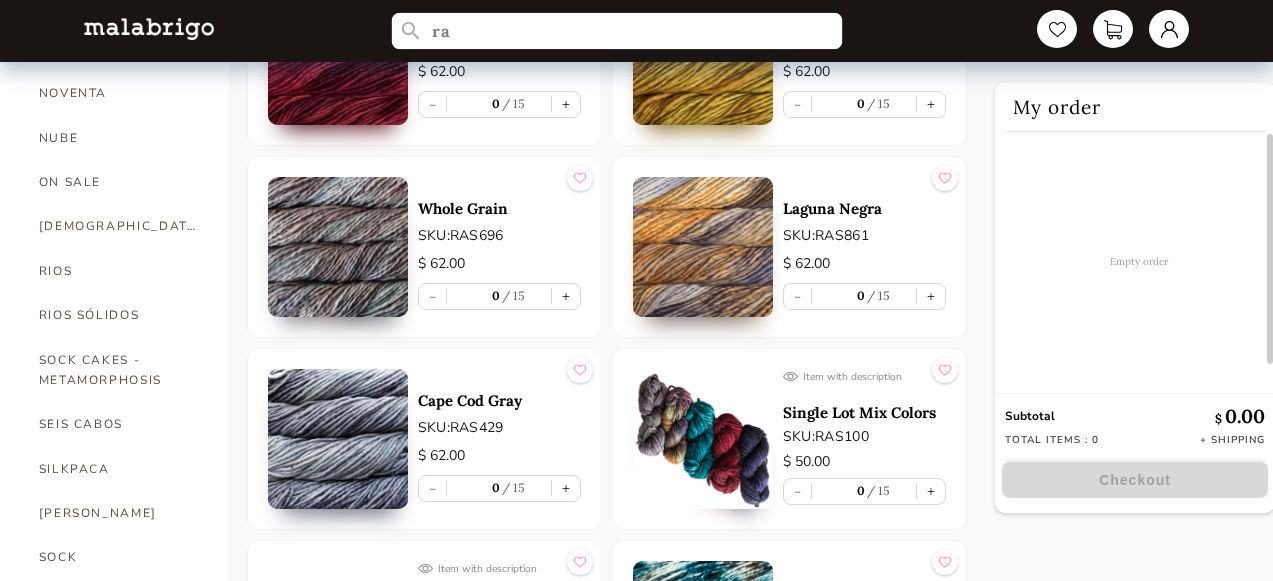 type on "r" 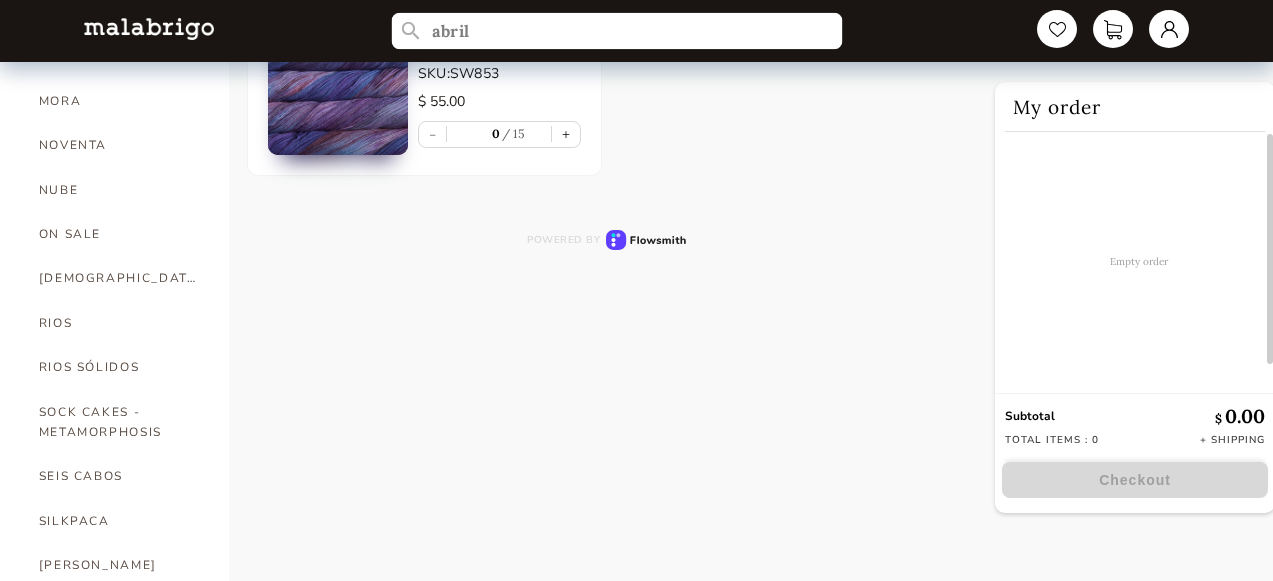 scroll, scrollTop: 991, scrollLeft: 0, axis: vertical 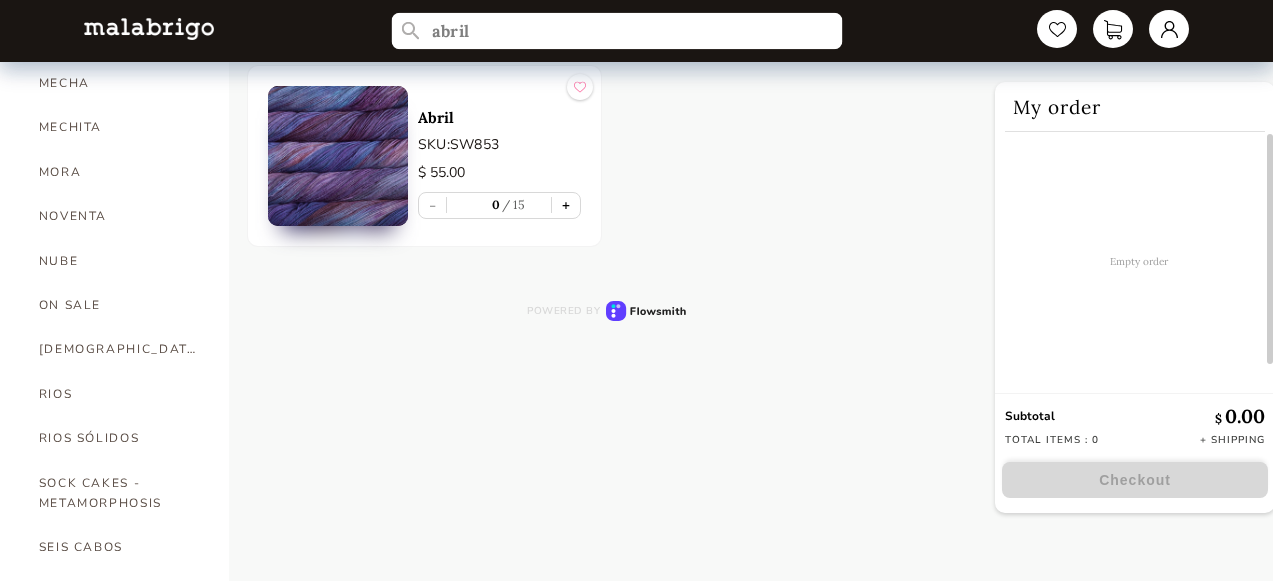 type on "abril" 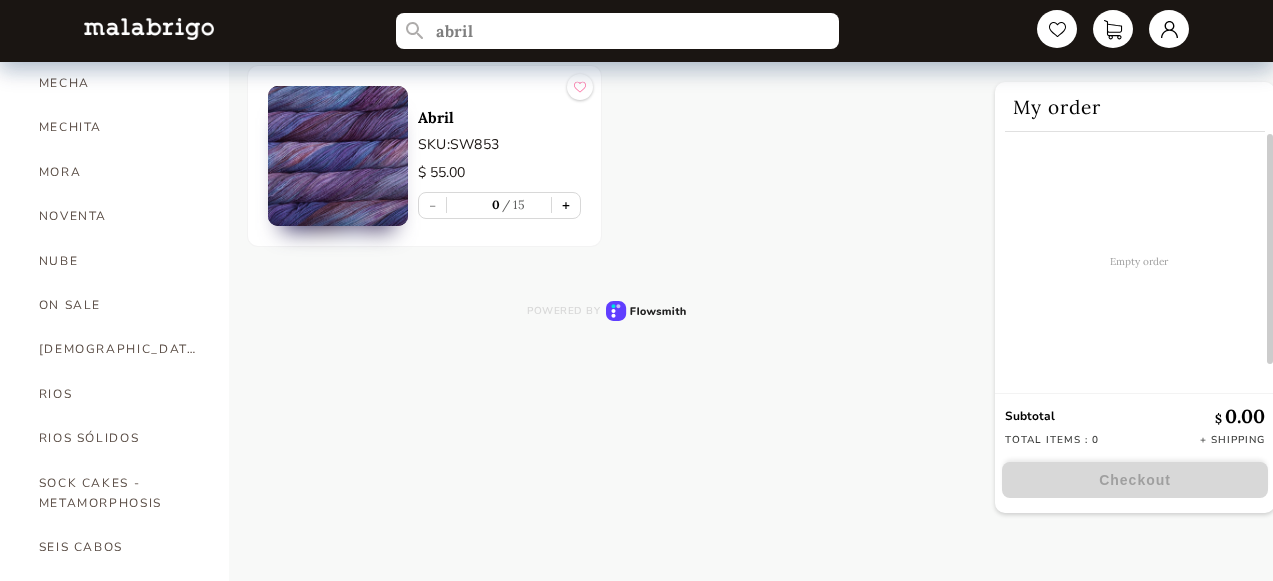 click on "+" at bounding box center (566, 205) 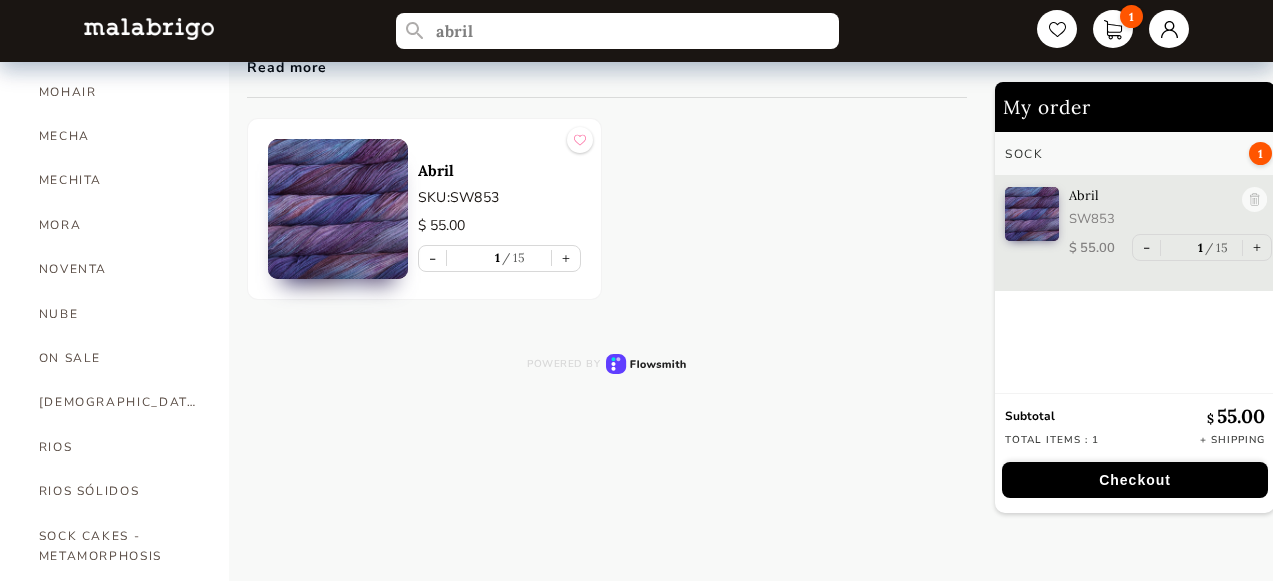 scroll, scrollTop: 821, scrollLeft: 0, axis: vertical 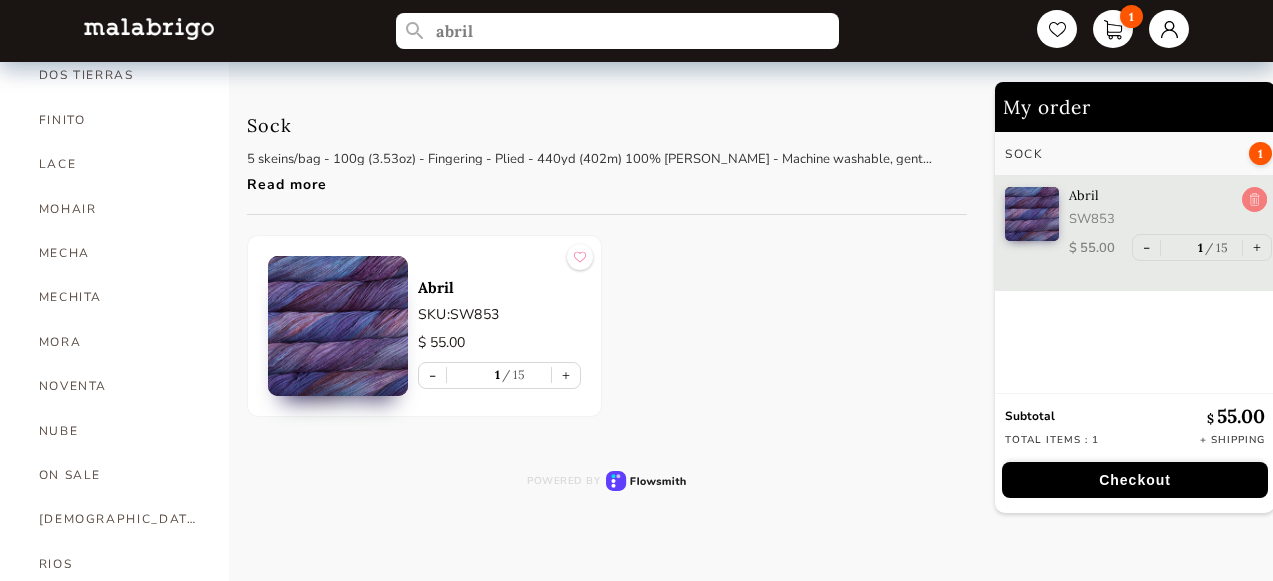 click at bounding box center (1254, 200) 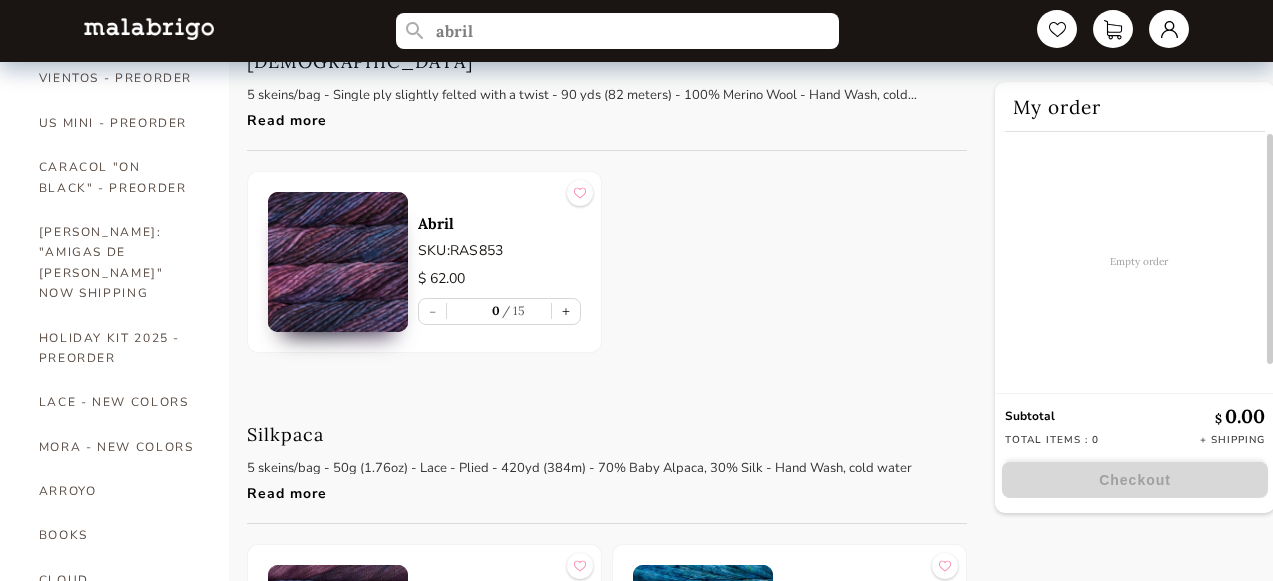 scroll, scrollTop: 36, scrollLeft: 0, axis: vertical 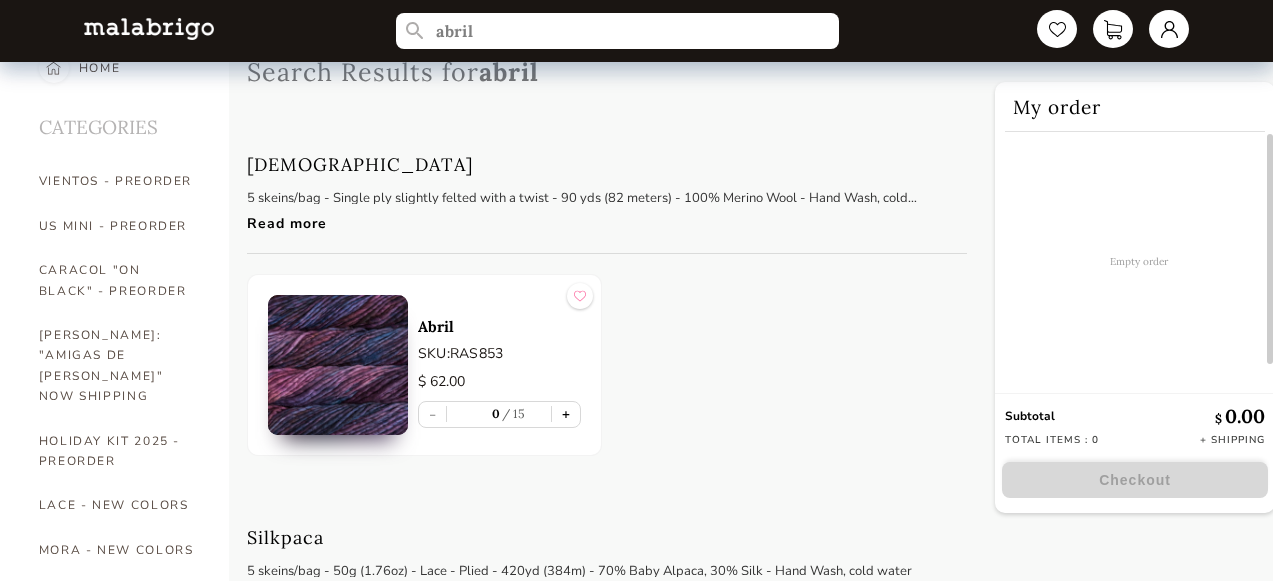 click on "+" at bounding box center [566, 414] 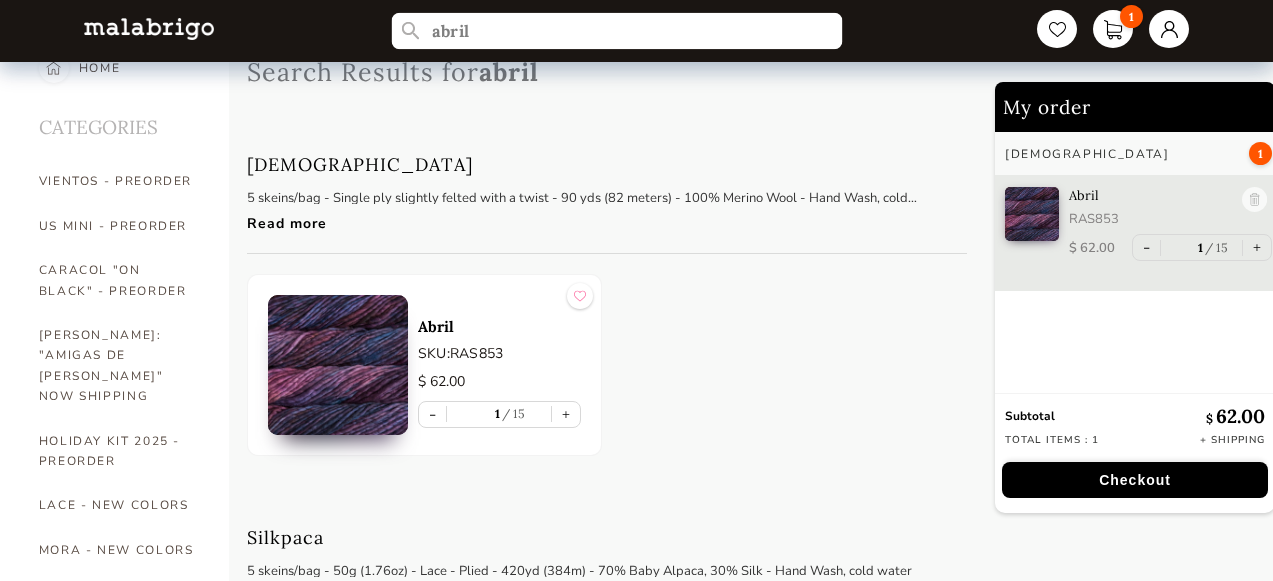 click on "abril" at bounding box center (617, 31) 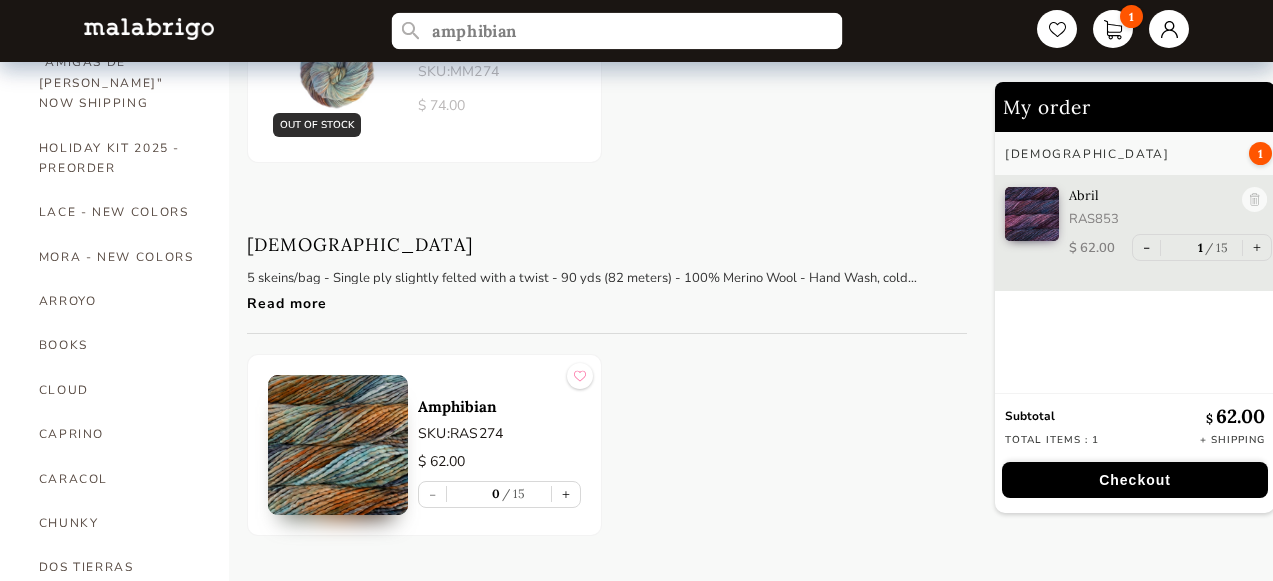 scroll, scrollTop: 335, scrollLeft: 0, axis: vertical 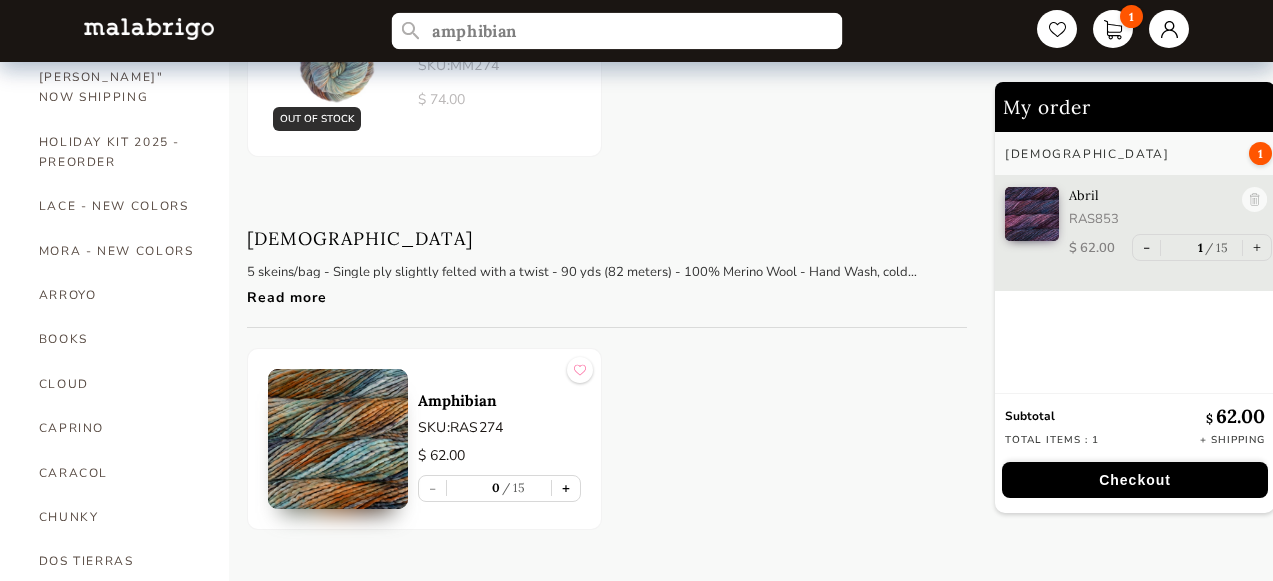 type on "amphibian" 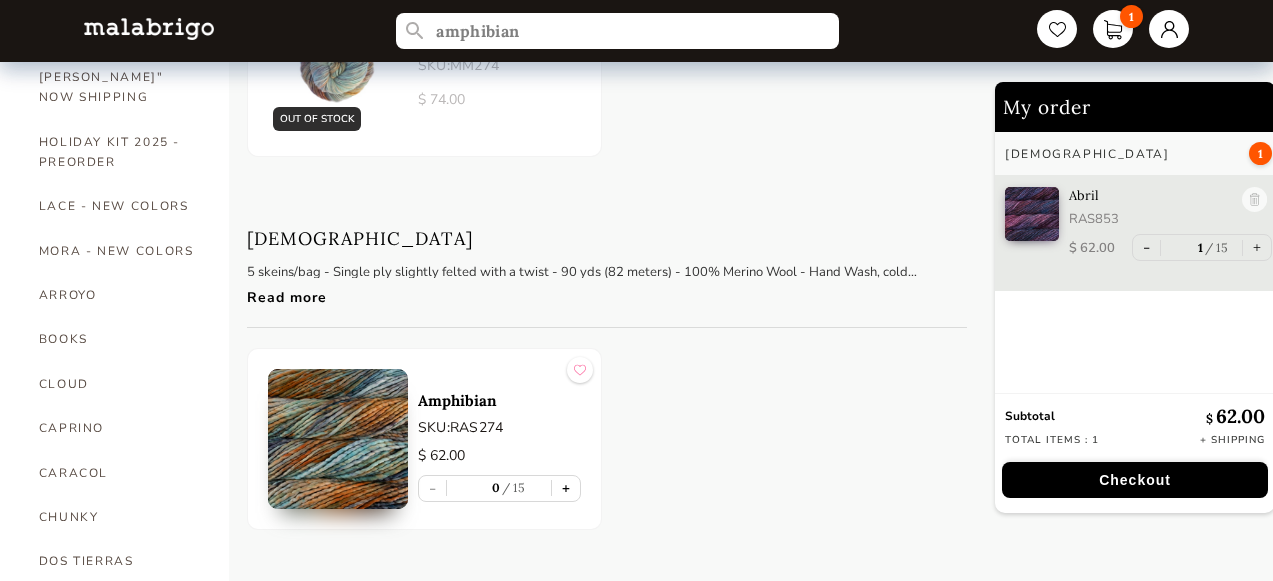 click on "+" at bounding box center [566, 488] 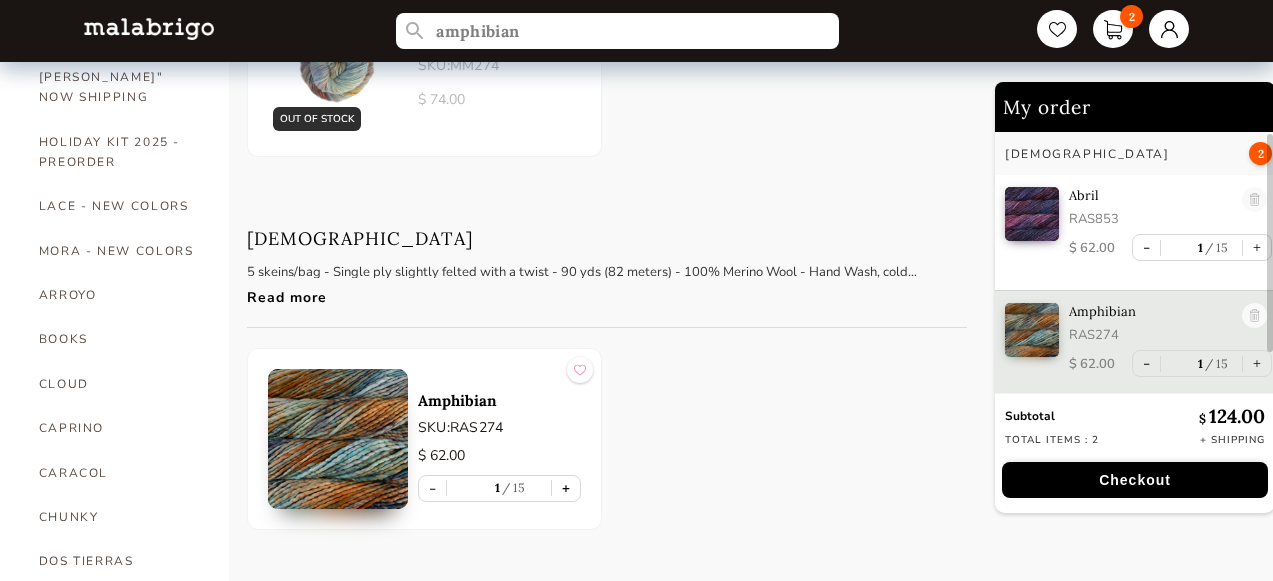 click on "+" at bounding box center (566, 488) 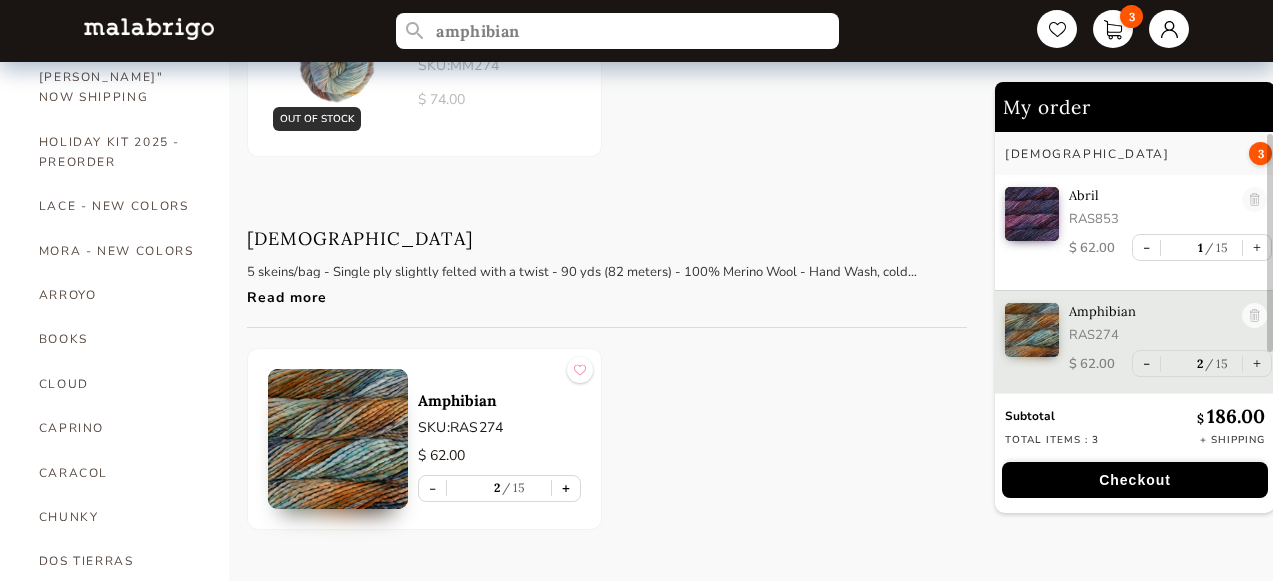 scroll, scrollTop: 6, scrollLeft: 0, axis: vertical 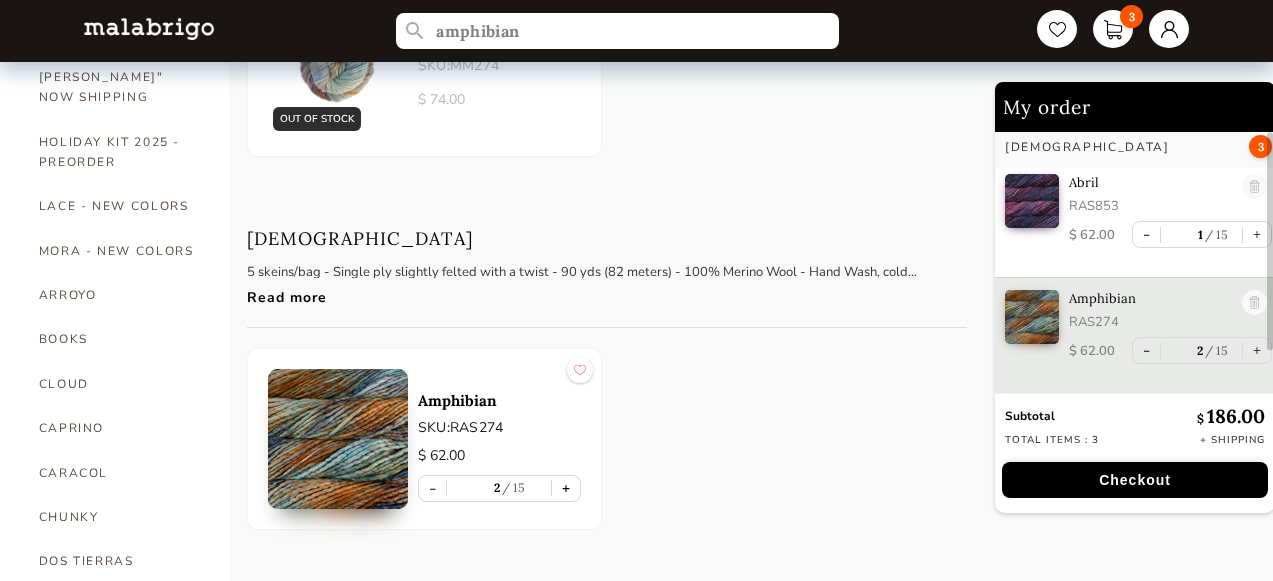 click on "+" at bounding box center (566, 488) 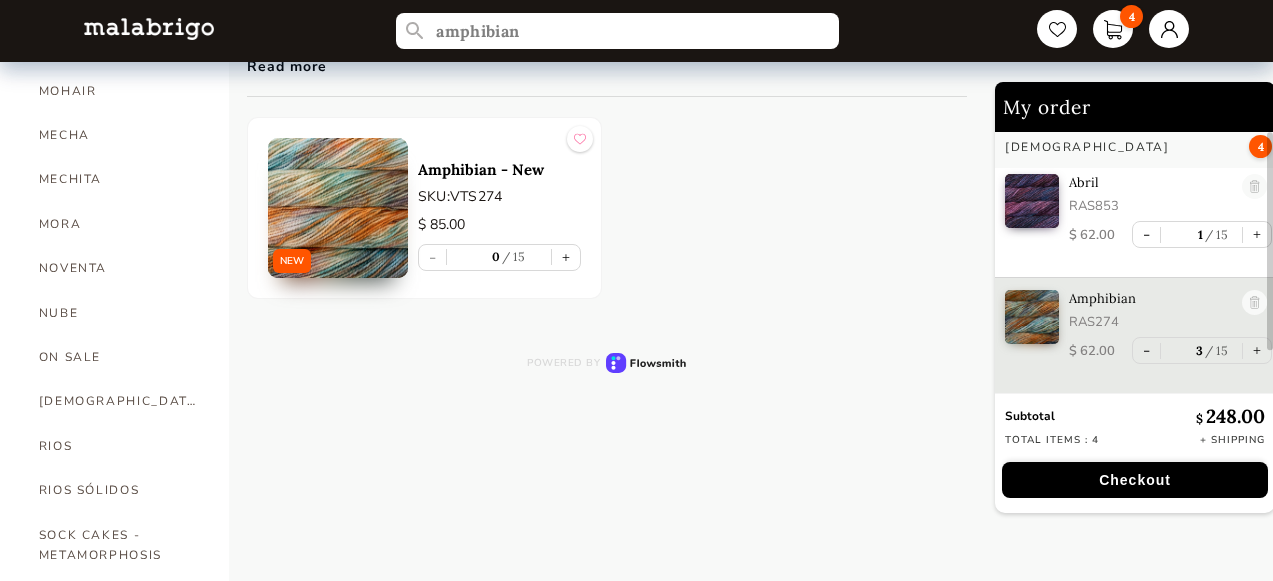scroll, scrollTop: 942, scrollLeft: 0, axis: vertical 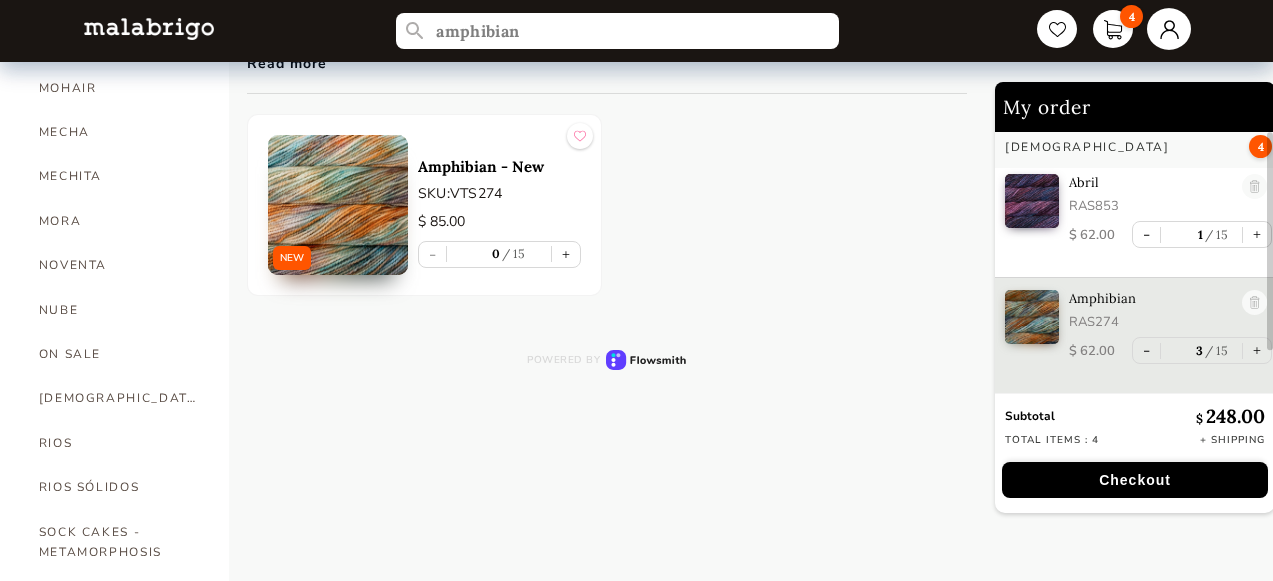 click at bounding box center (1169, 29) 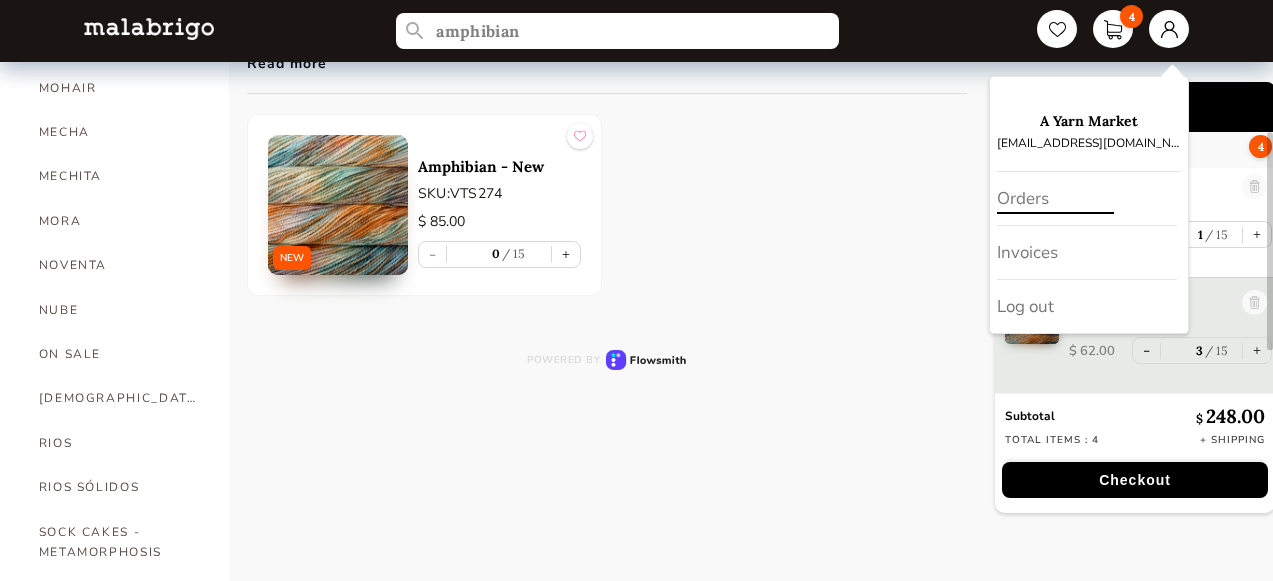 click on "Orders" at bounding box center [1087, 199] 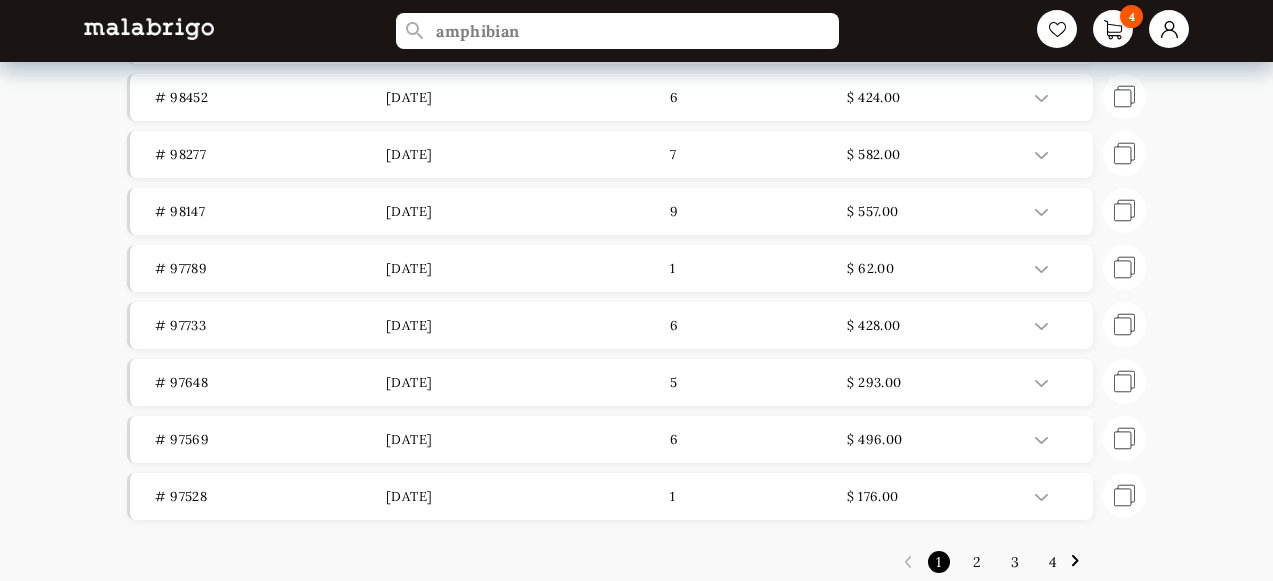 scroll, scrollTop: 251, scrollLeft: 0, axis: vertical 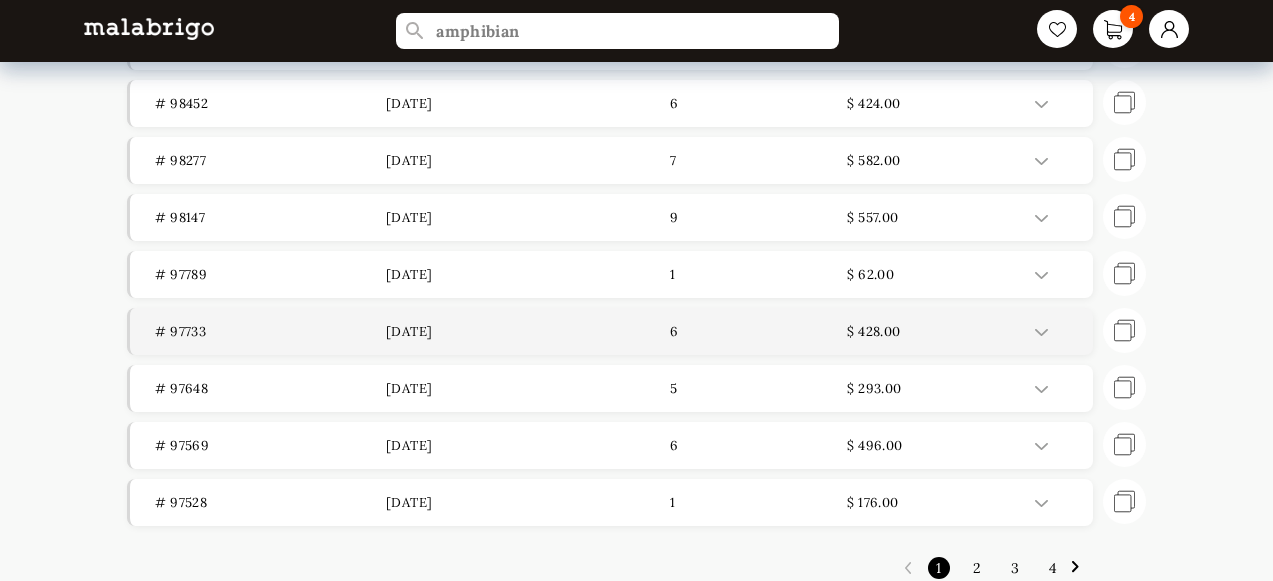 click on "6" at bounding box center [732, 331] 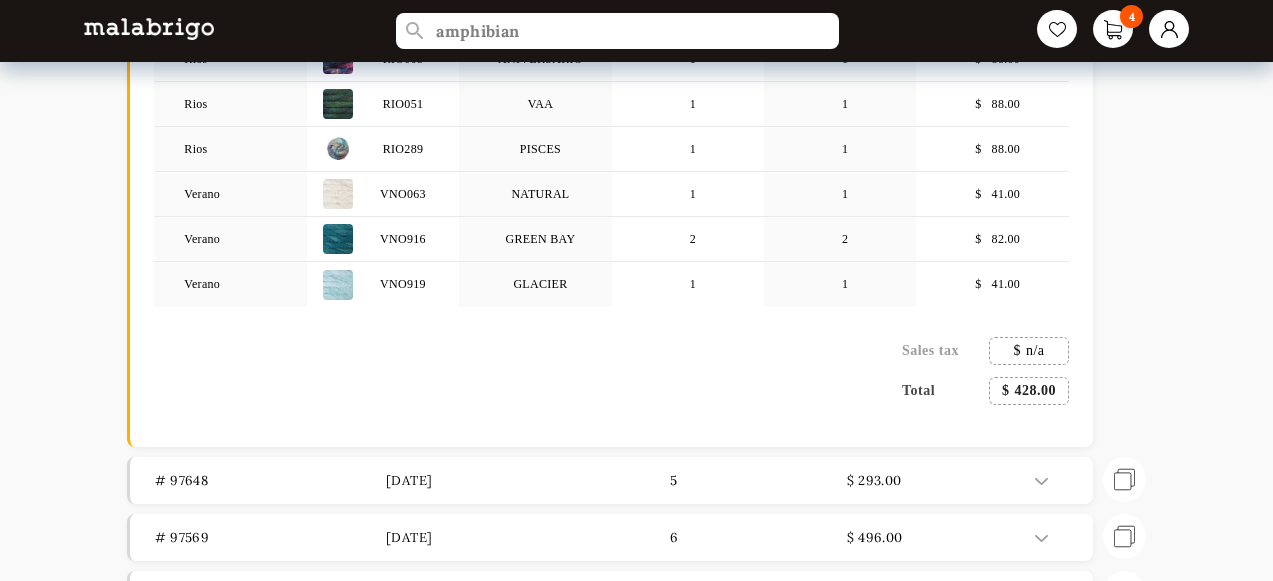 scroll, scrollTop: 647, scrollLeft: 0, axis: vertical 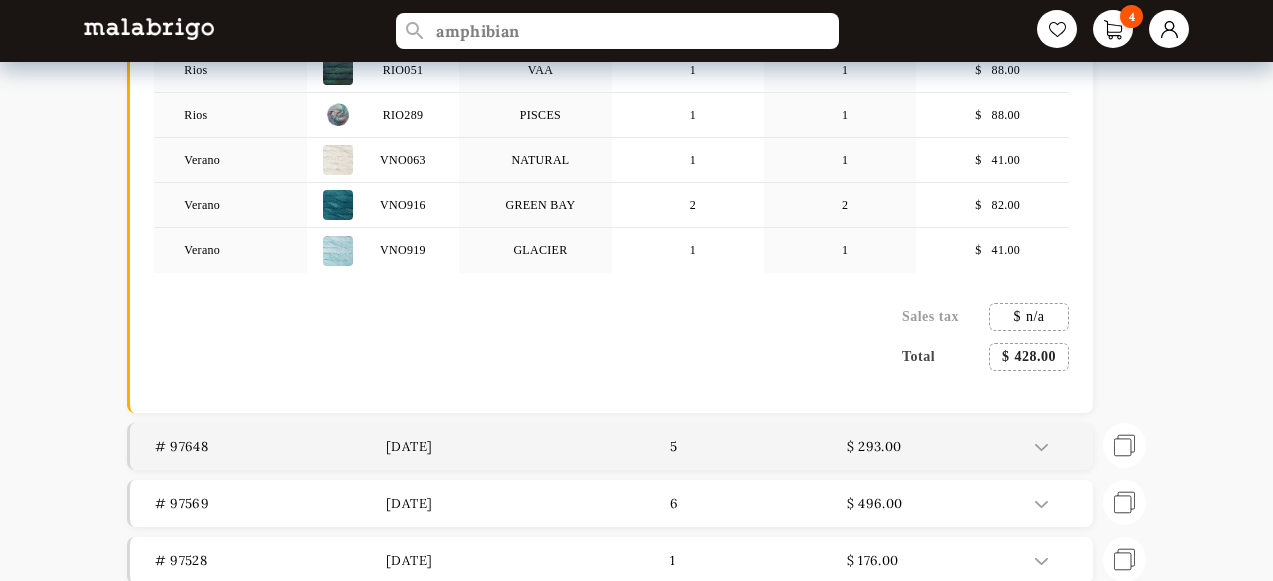 click on "# 97648" at bounding box center (270, 446) 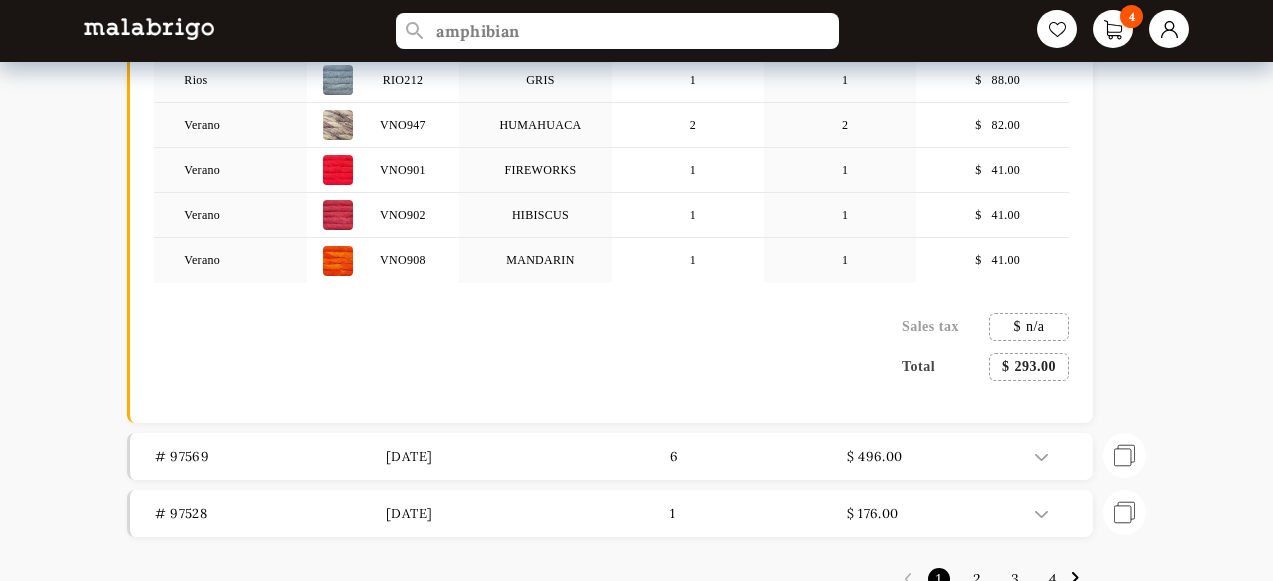 scroll, scrollTop: 1113, scrollLeft: 0, axis: vertical 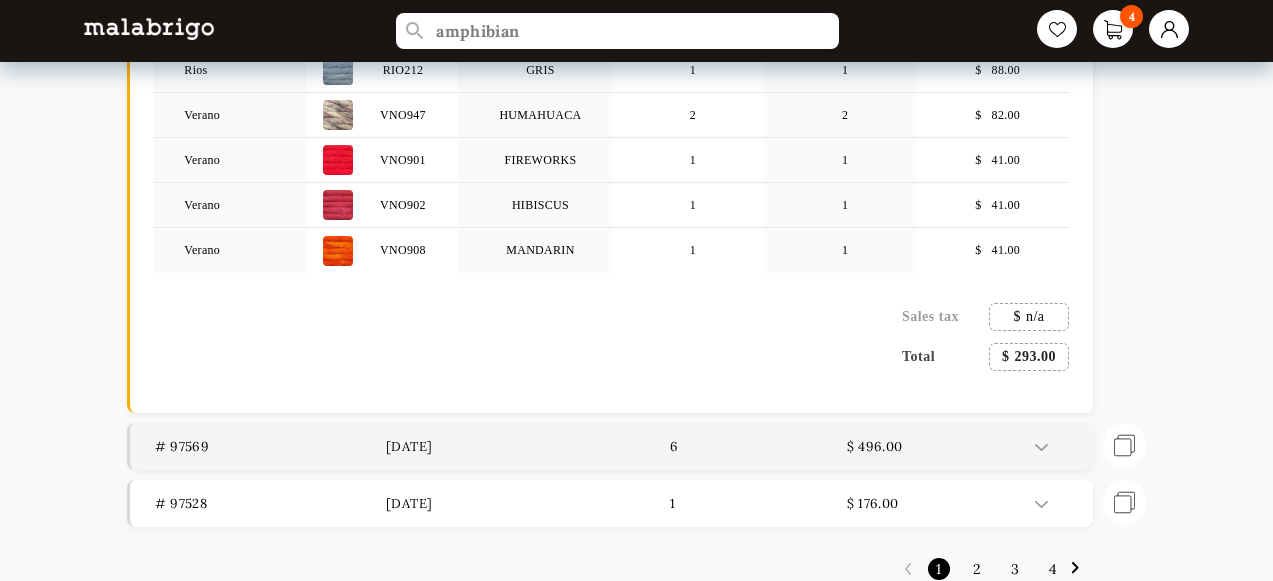 click on "# 97569" at bounding box center [270, 446] 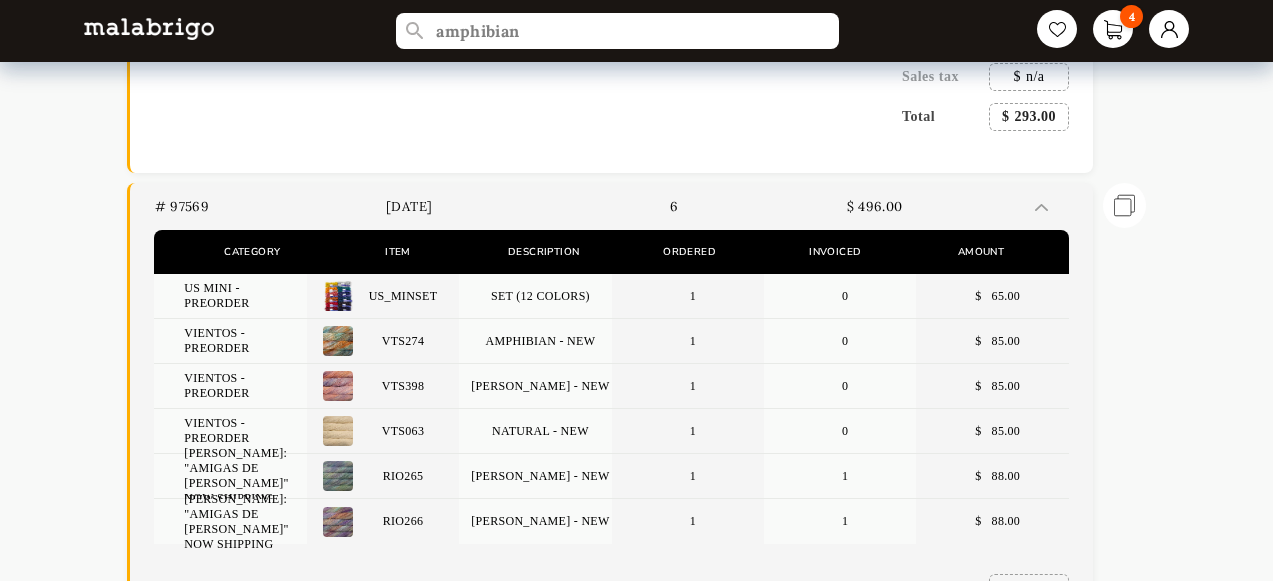 scroll, scrollTop: 1357, scrollLeft: 0, axis: vertical 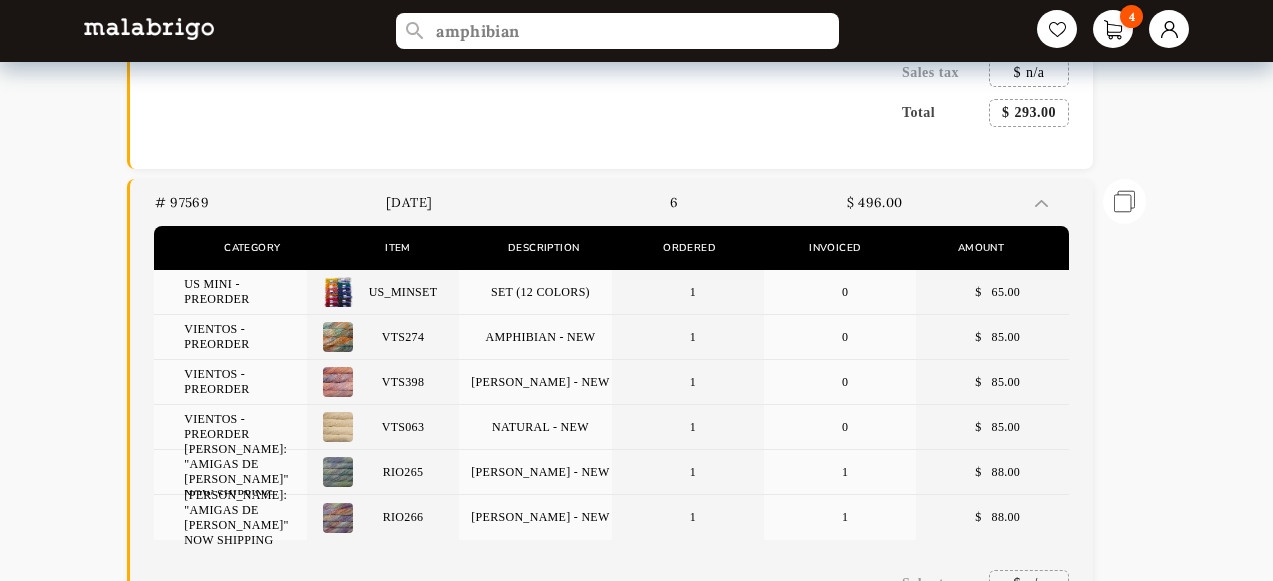 click at bounding box center [1056, 202] 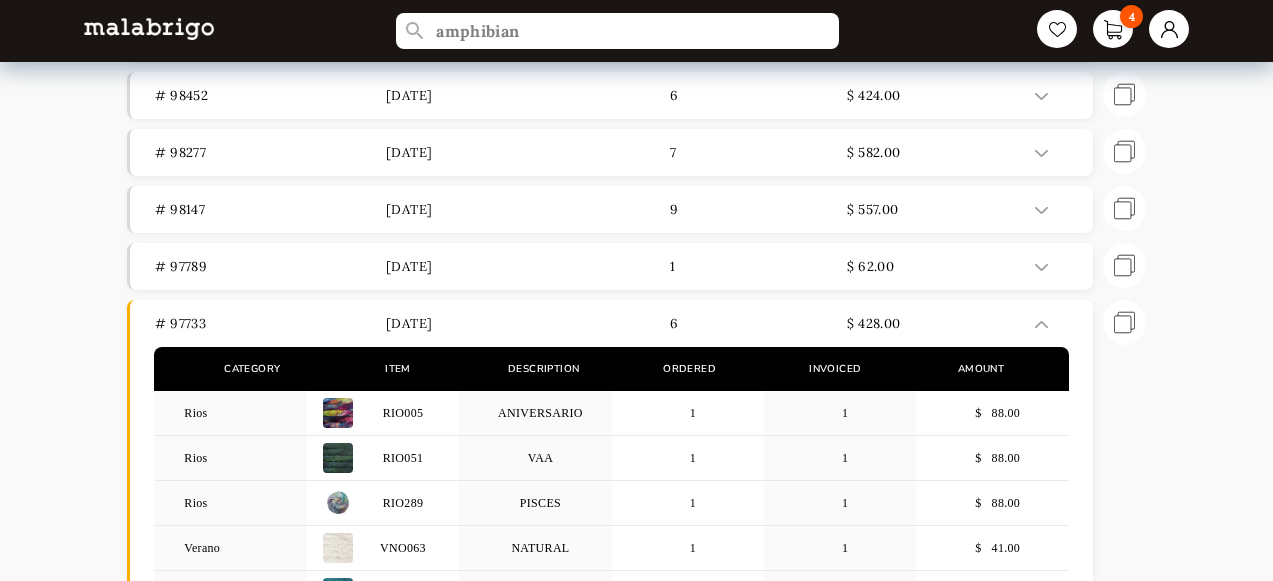 scroll, scrollTop: 0, scrollLeft: 0, axis: both 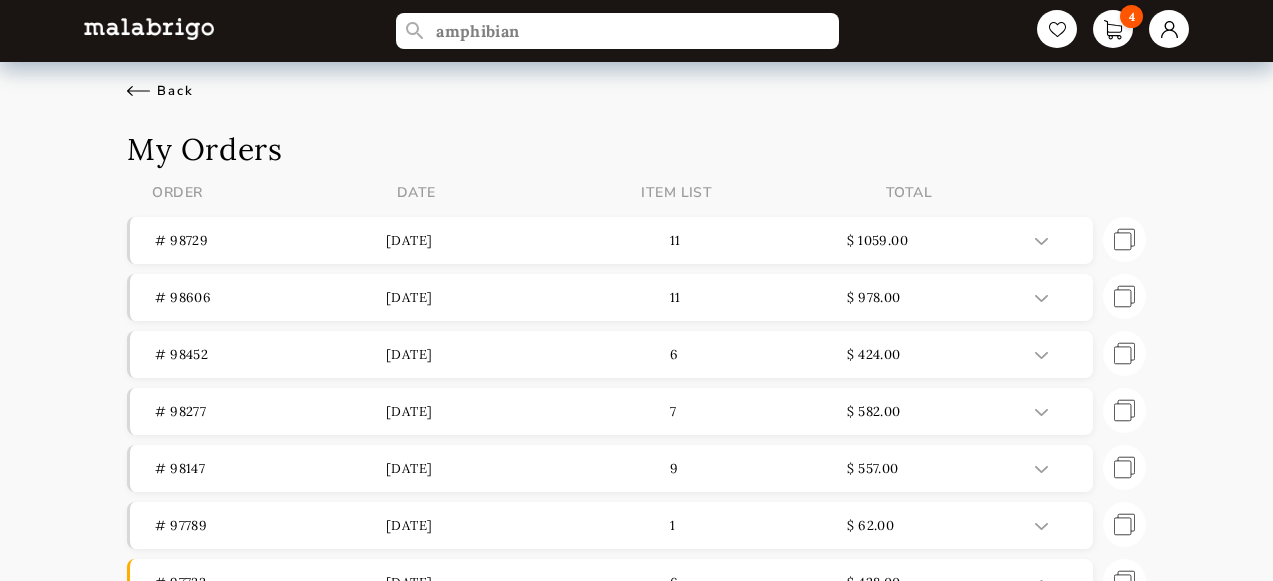click on "Back" at bounding box center [160, 91] 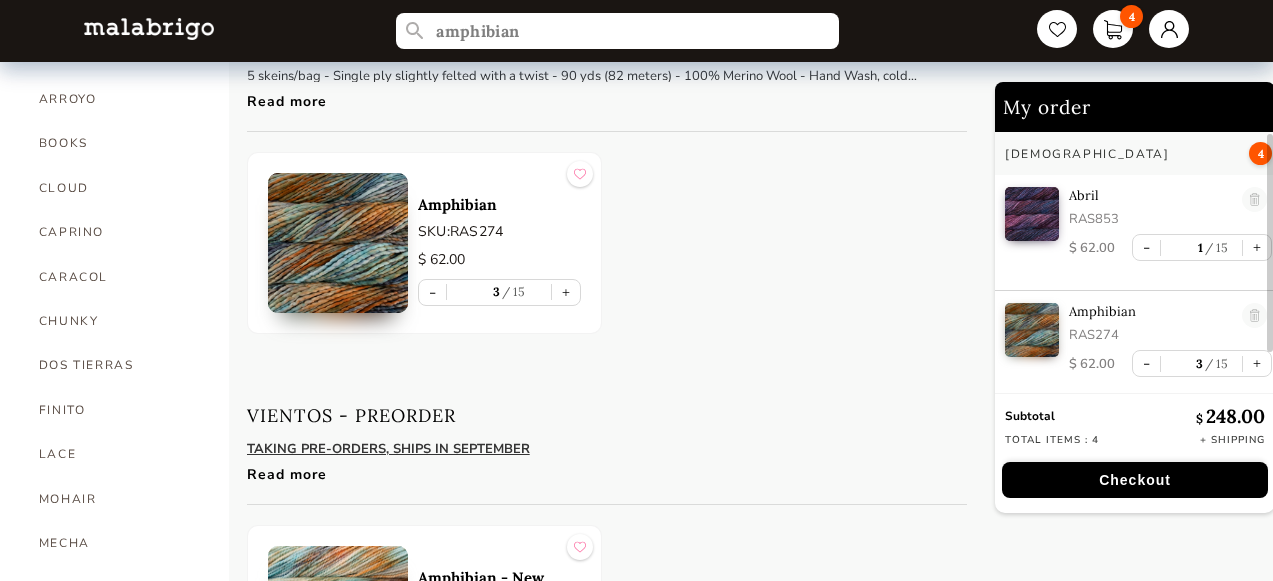 scroll, scrollTop: 513, scrollLeft: 0, axis: vertical 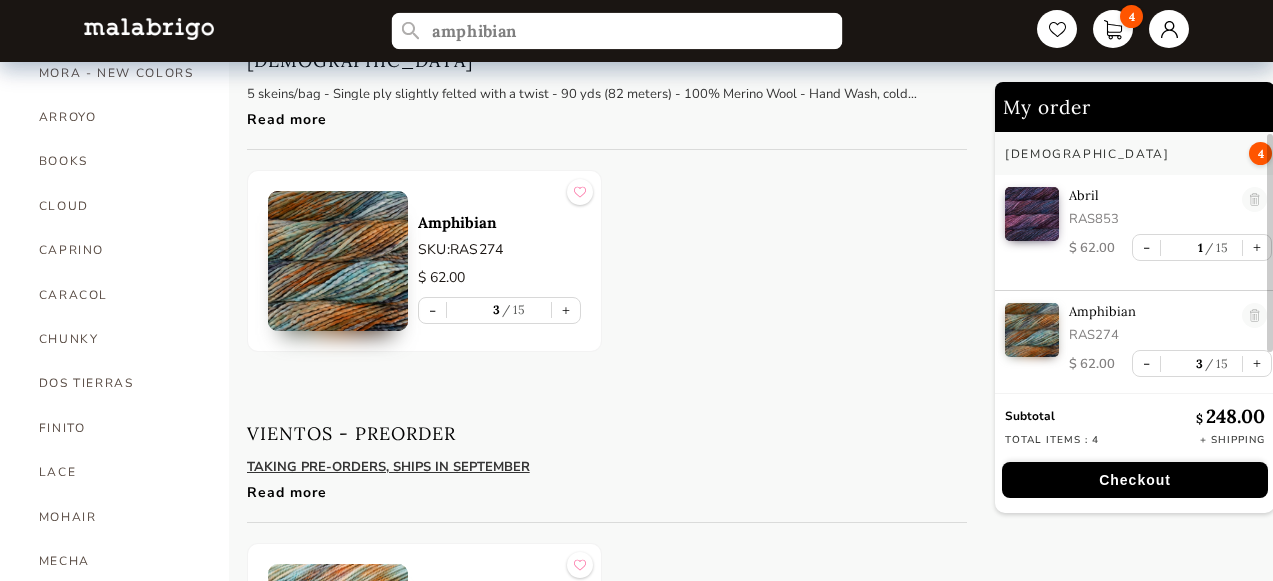 click on "amphibian" at bounding box center (617, 31) 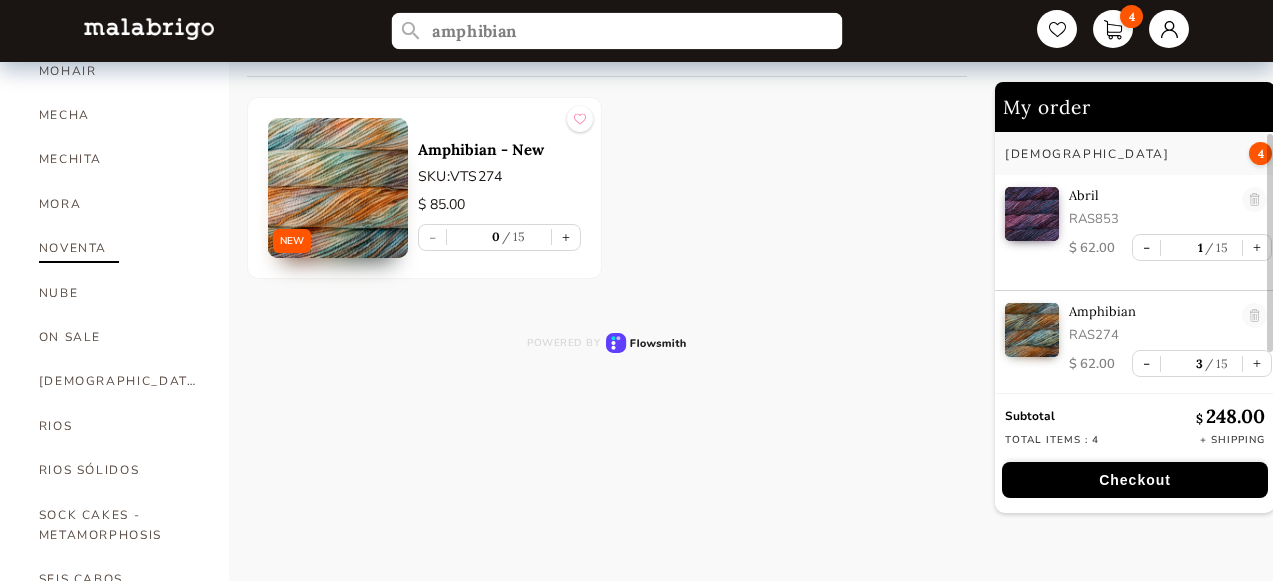 scroll, scrollTop: 964, scrollLeft: 0, axis: vertical 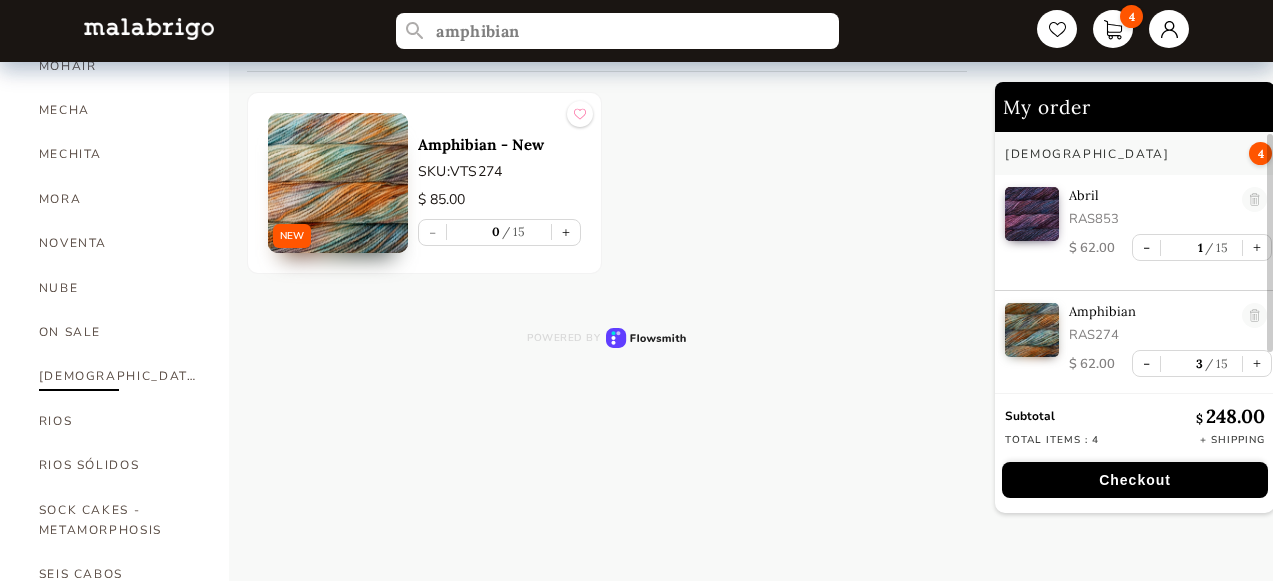 click on "[DEMOGRAPHIC_DATA]" at bounding box center [119, 376] 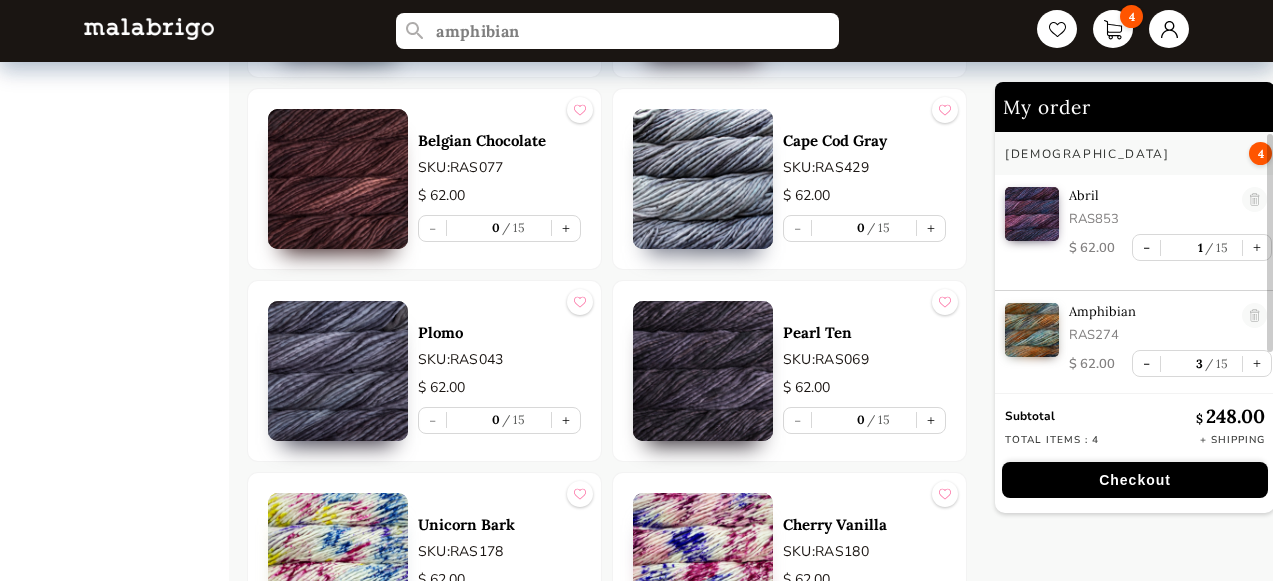 scroll, scrollTop: 8286, scrollLeft: 0, axis: vertical 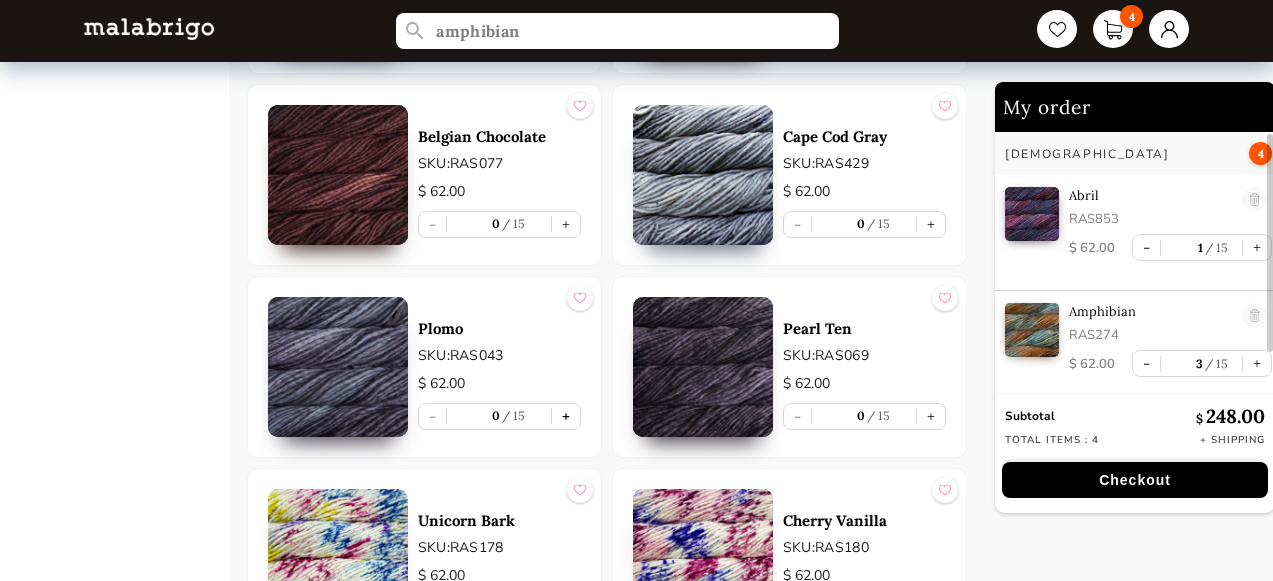 click on "+" at bounding box center (566, 416) 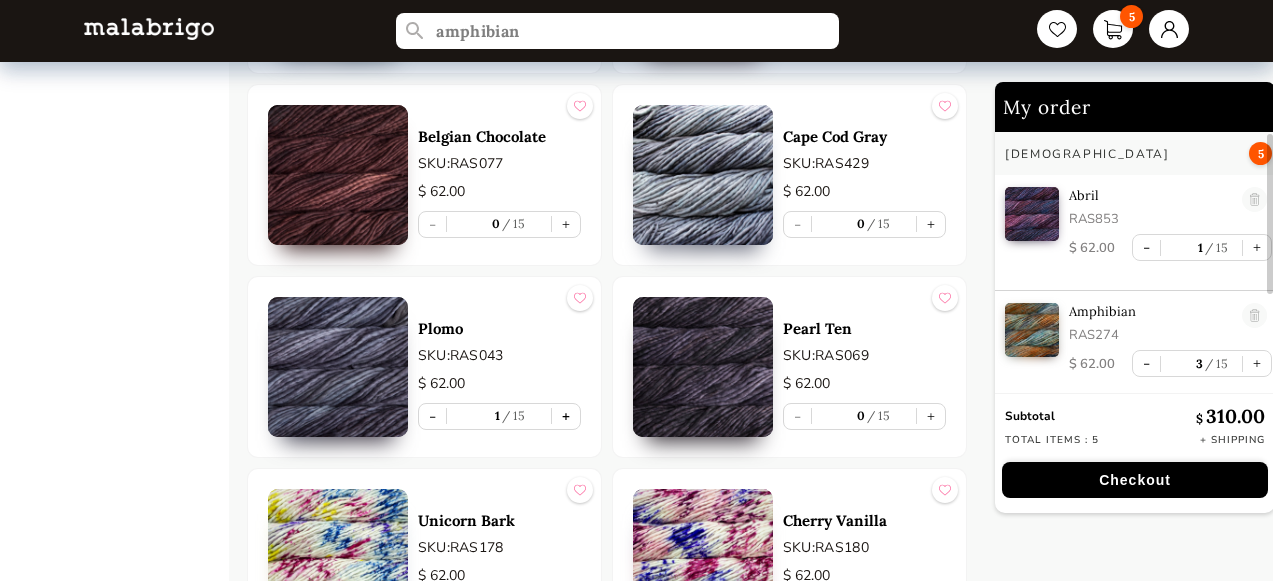scroll, scrollTop: 105, scrollLeft: 0, axis: vertical 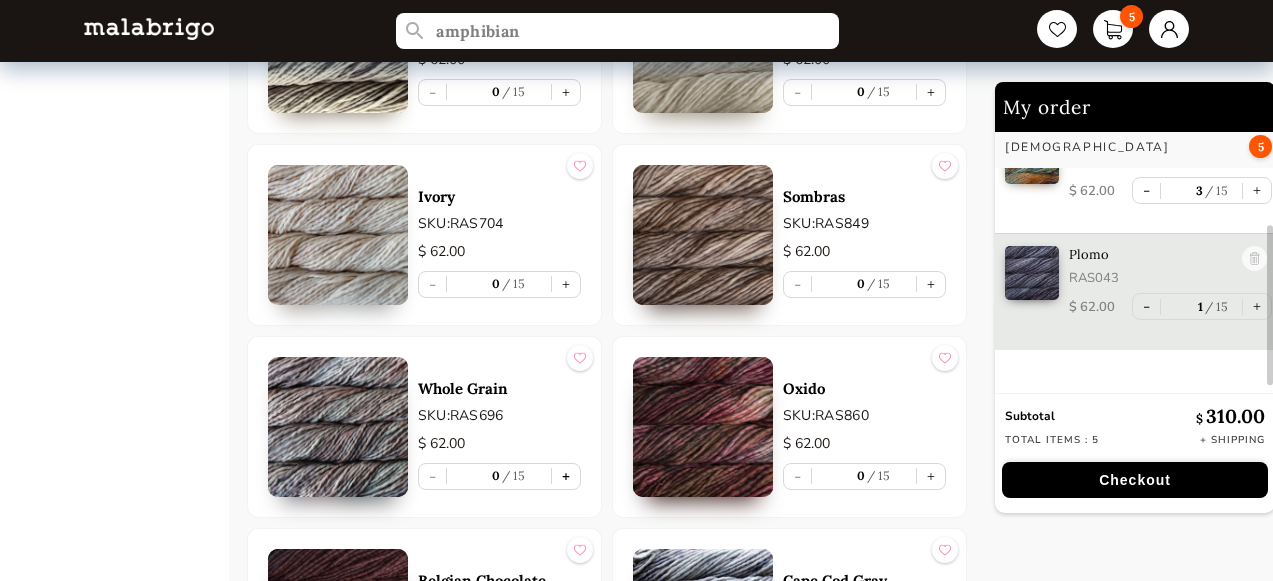 click on "+" at bounding box center [566, 476] 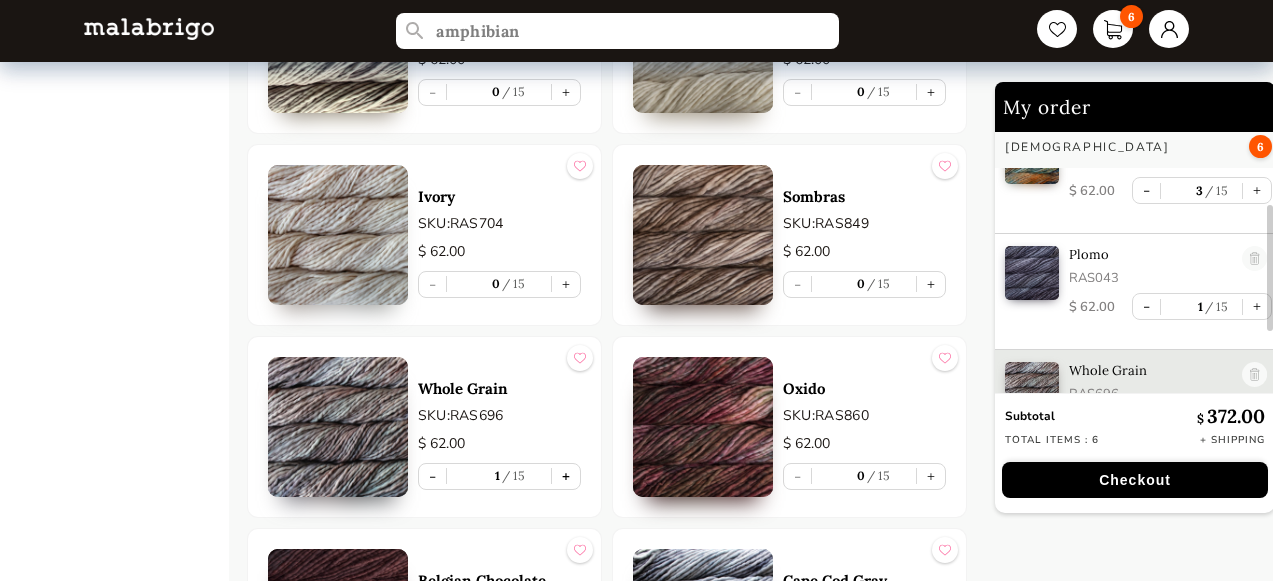 scroll, scrollTop: 221, scrollLeft: 0, axis: vertical 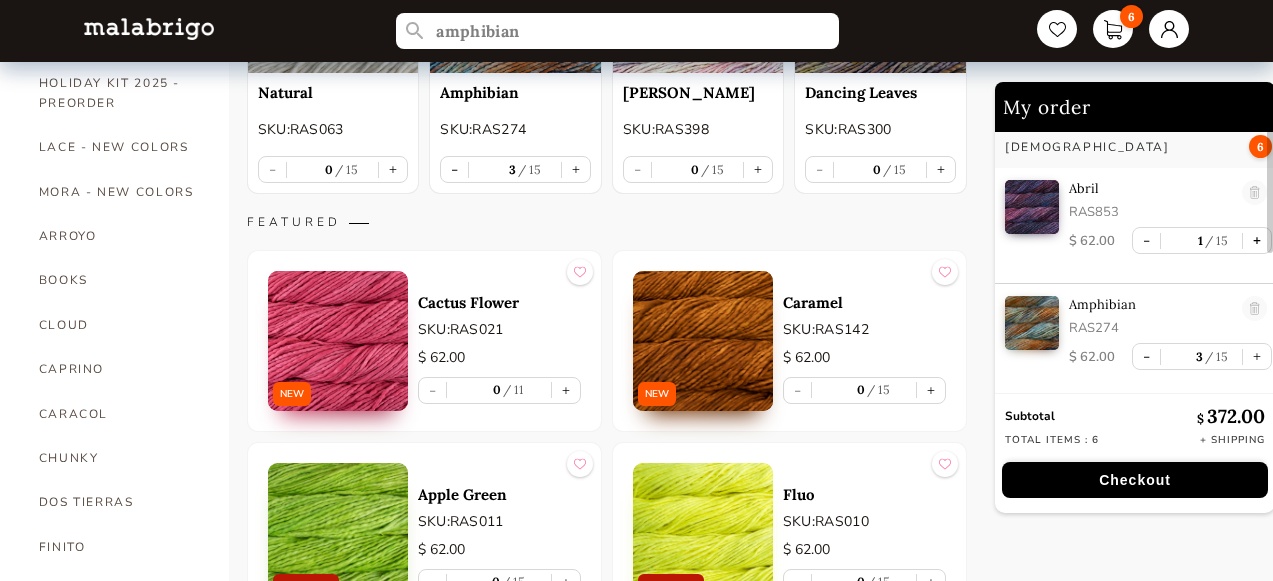 click on "+" at bounding box center (1257, 240) 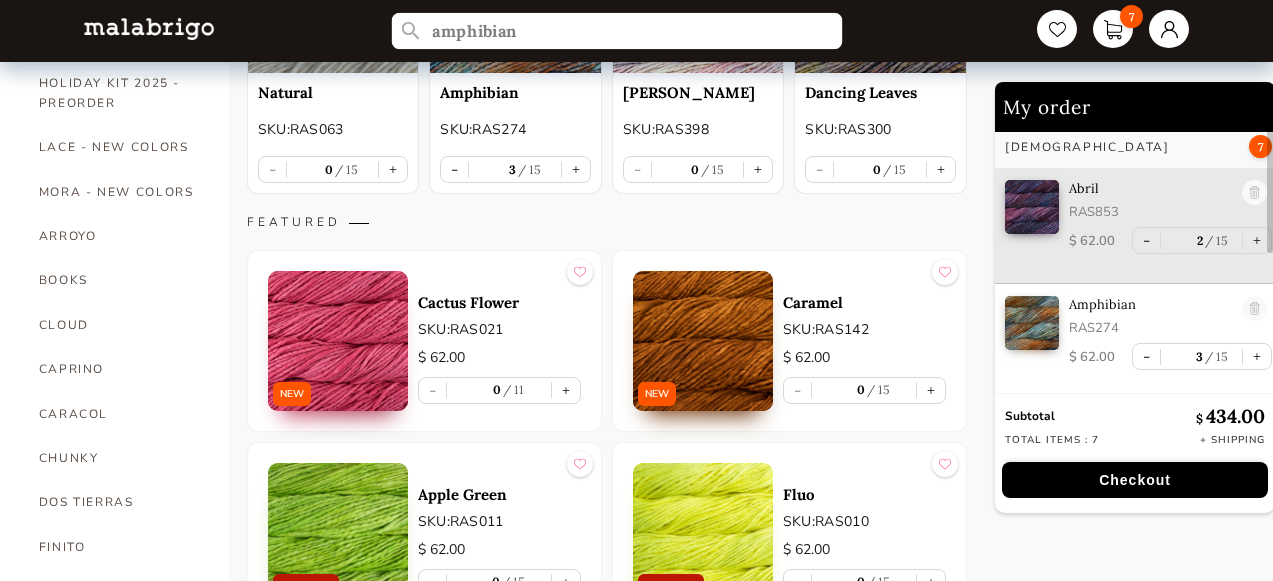 click on "amphibian" at bounding box center [617, 31] 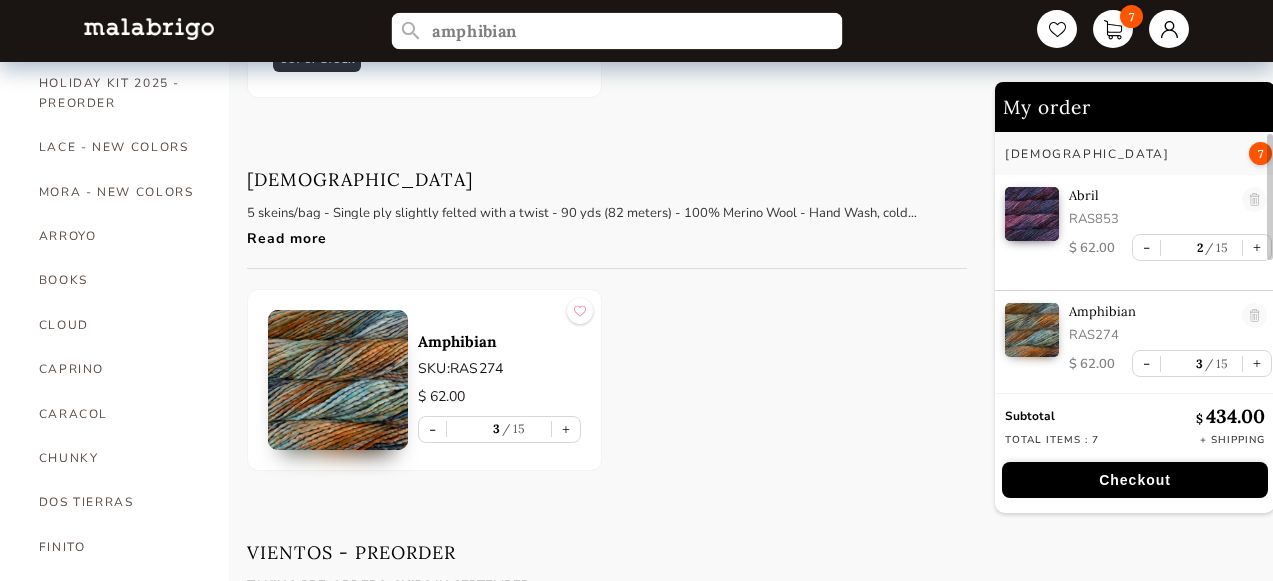 drag, startPoint x: 557, startPoint y: 33, endPoint x: 461, endPoint y: 32, distance: 96.00521 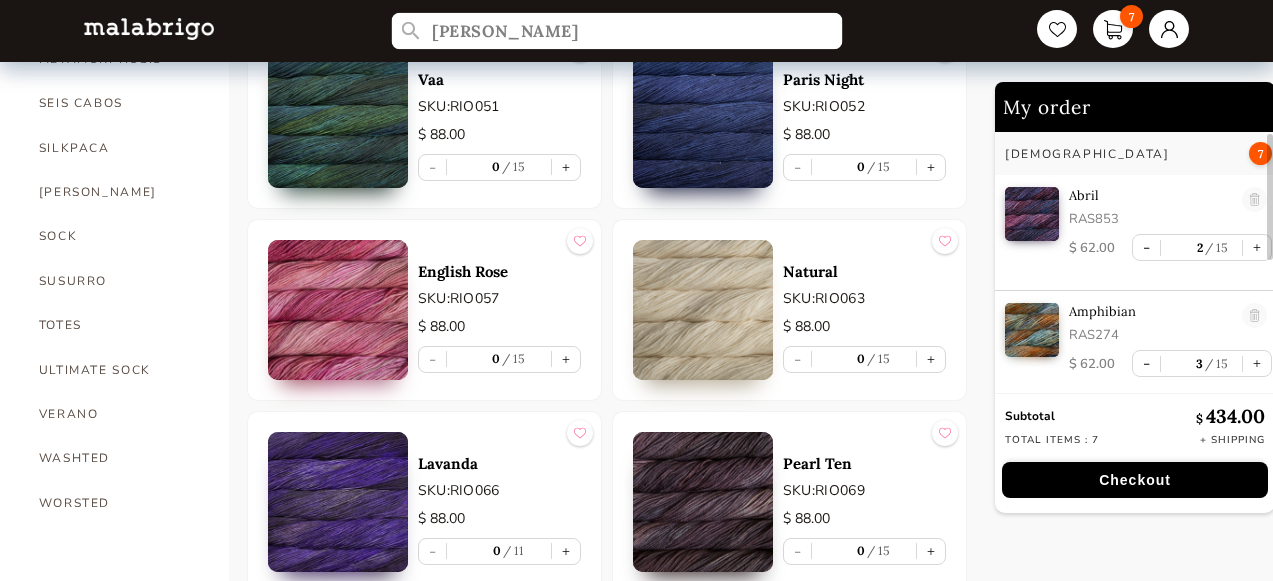 scroll, scrollTop: 1444, scrollLeft: 0, axis: vertical 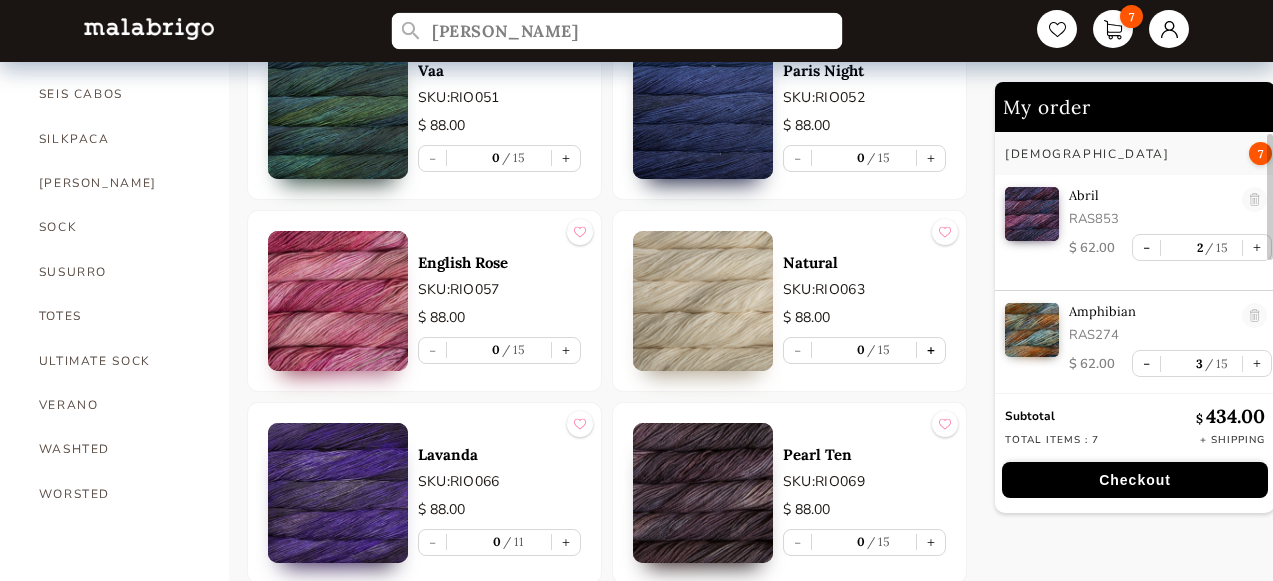 type on "[PERSON_NAME]" 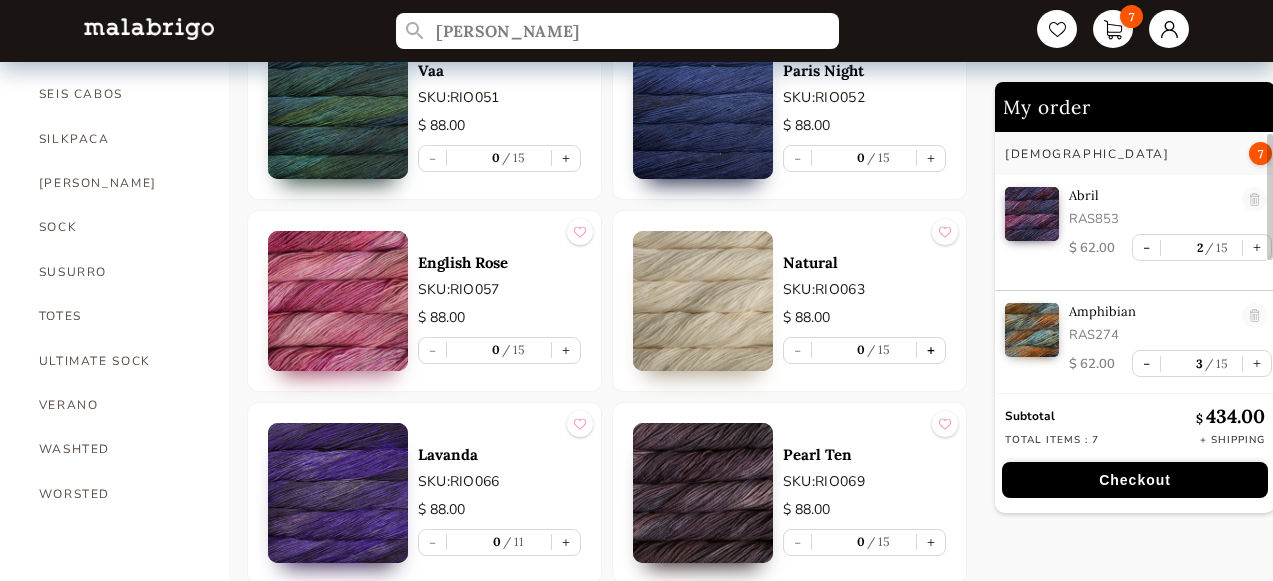 click on "+" at bounding box center (931, 350) 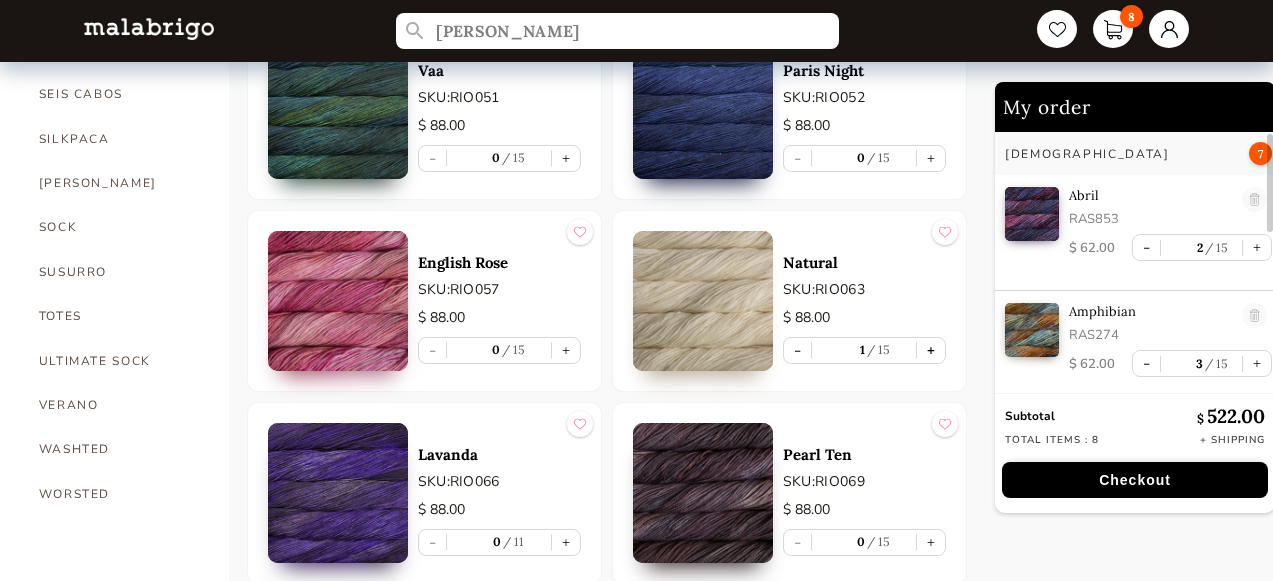 scroll, scrollTop: 195, scrollLeft: 0, axis: vertical 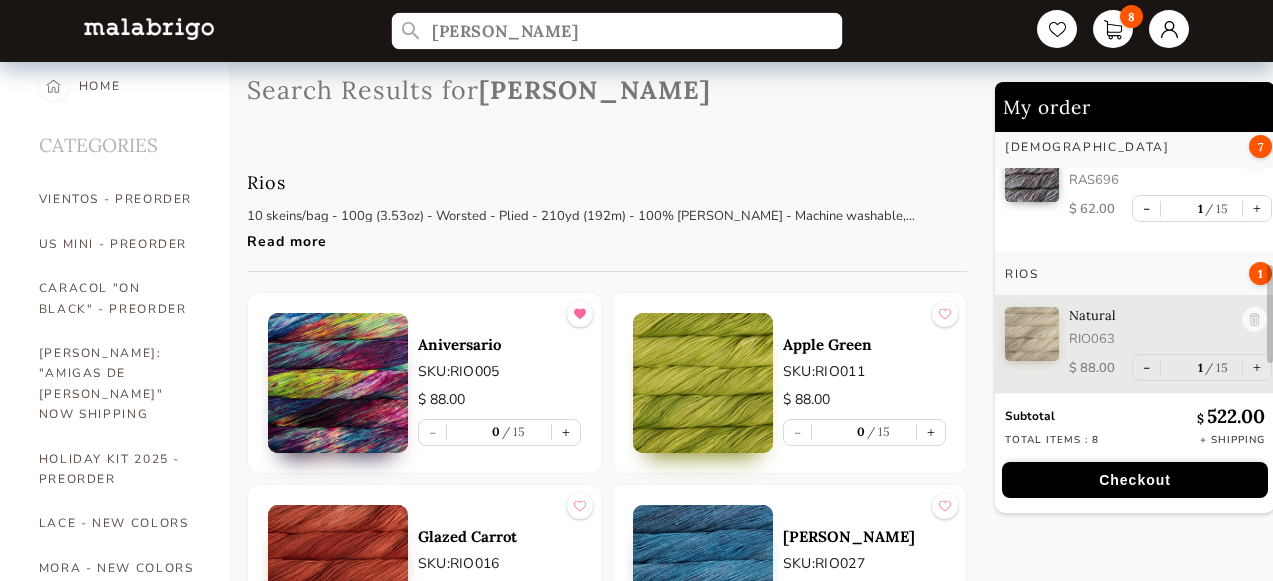 click on "[PERSON_NAME]" at bounding box center (617, 31) 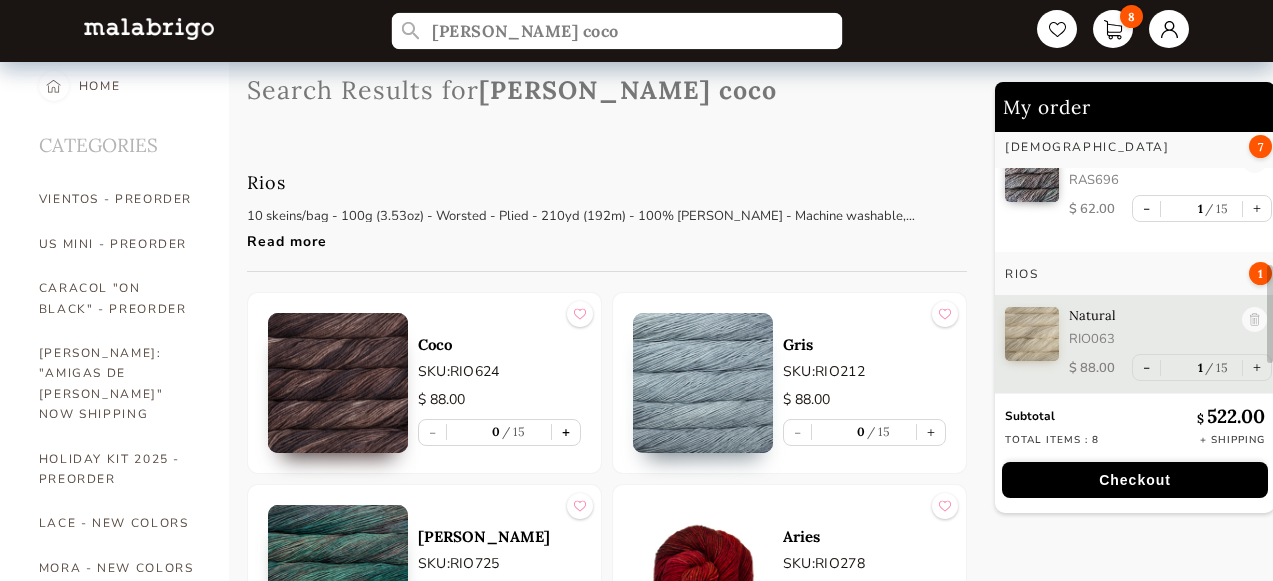 type on "[PERSON_NAME] coco" 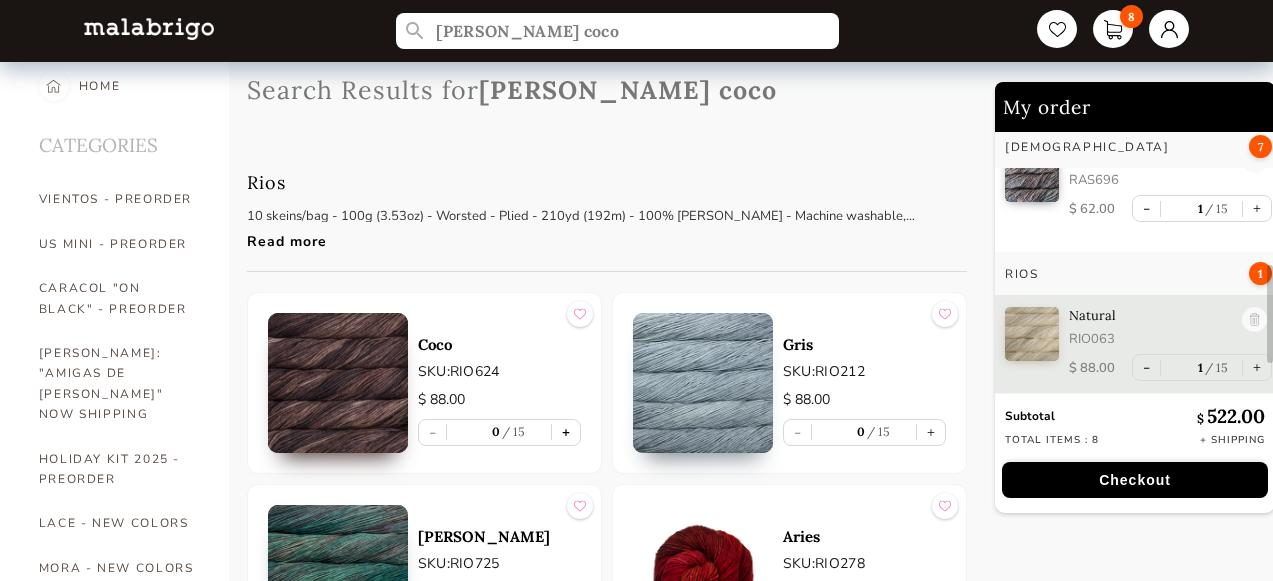 click on "+" at bounding box center (566, 432) 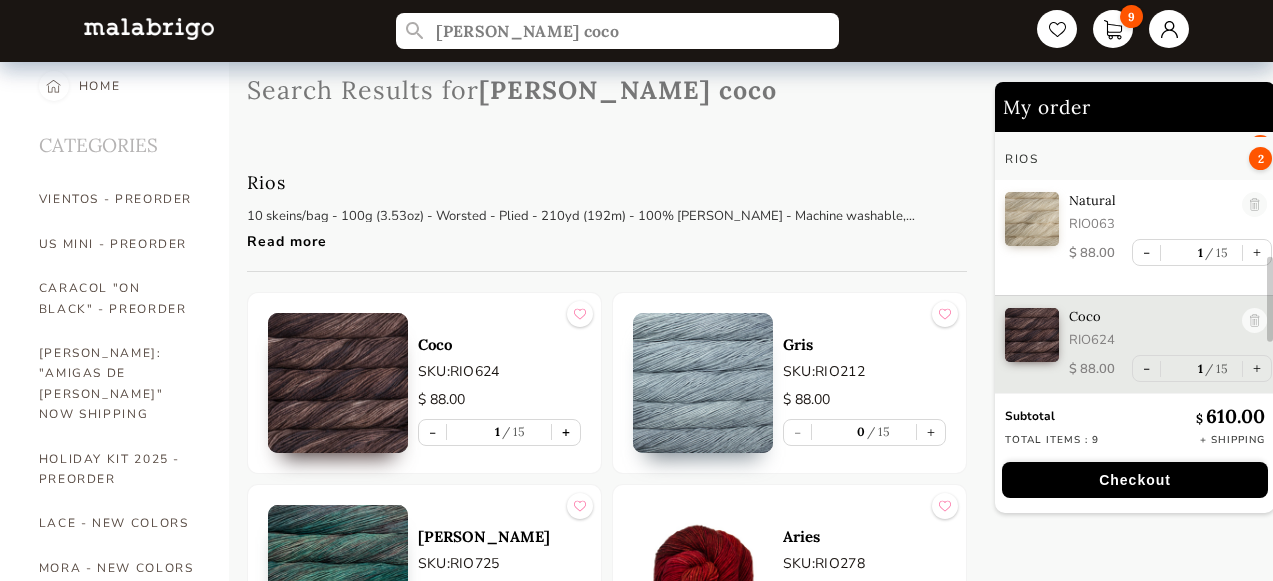 scroll, scrollTop: 496, scrollLeft: 0, axis: vertical 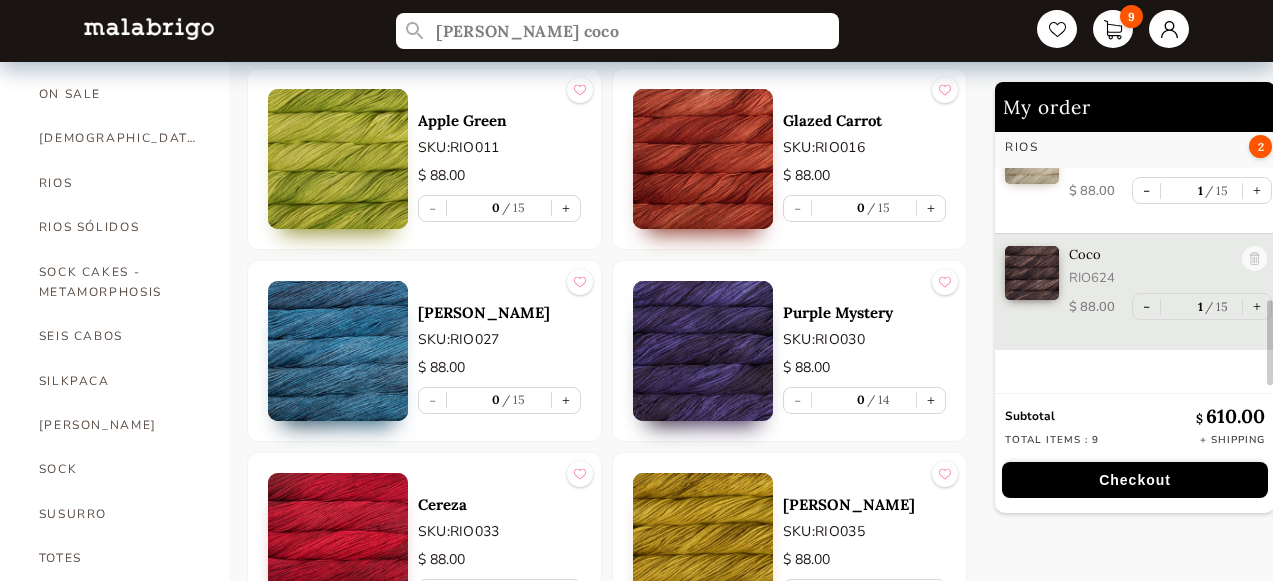 click on "Checkout" at bounding box center (1135, 480) 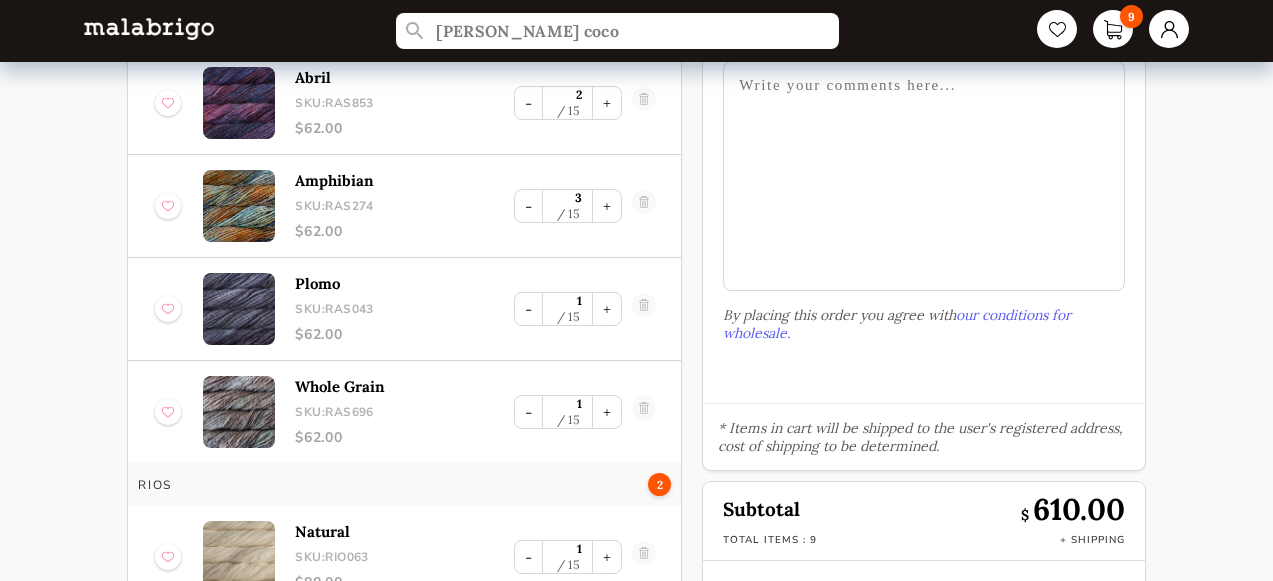 scroll, scrollTop: 0, scrollLeft: 0, axis: both 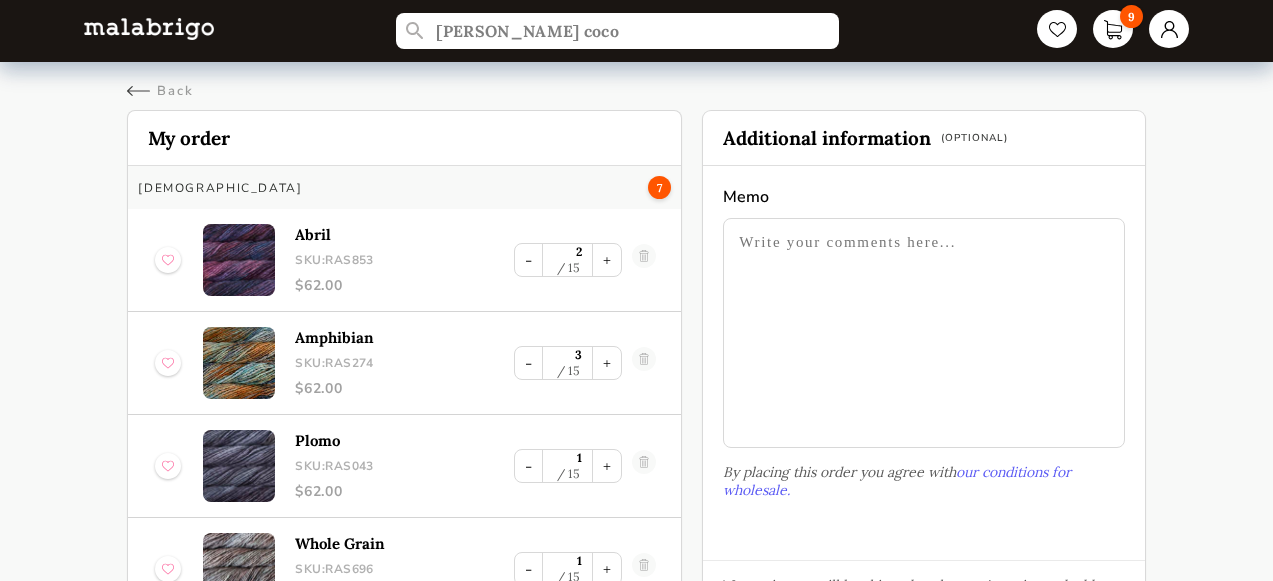 click at bounding box center (923, 333) 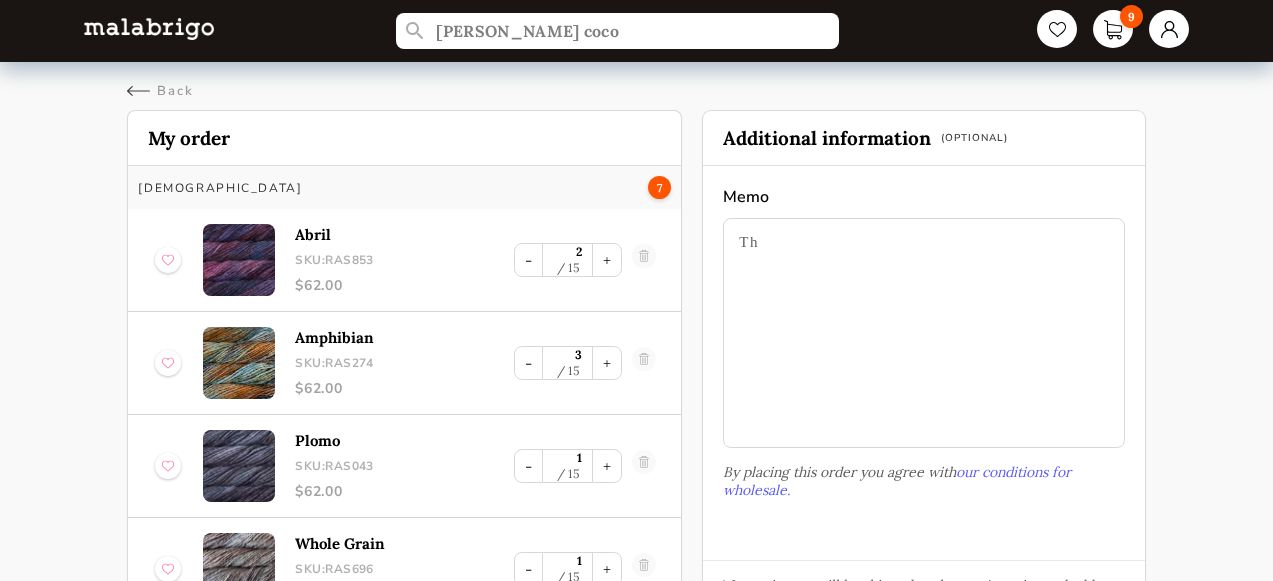 type on "T" 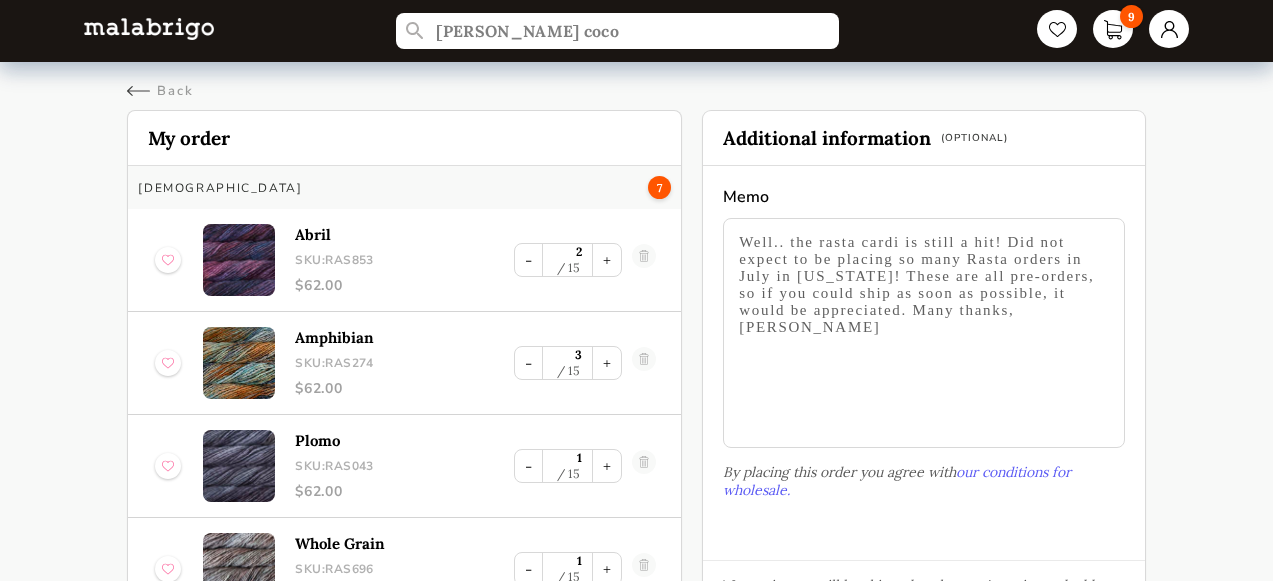 click on "Well.. the rasta cardi is still a hit! Did not expect to be placing so many Rasta orders in July in [US_STATE]! These are all pre-orders, so if you could ship as soon as possible, it would be appreciated. Many thanks, [PERSON_NAME]" at bounding box center [923, 333] 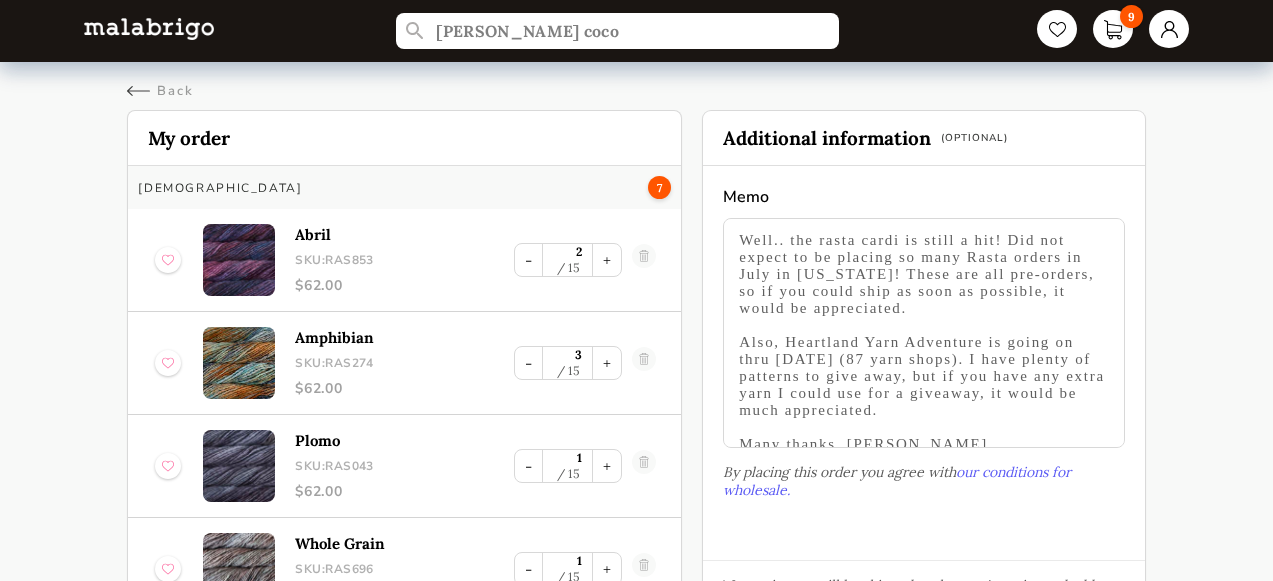scroll, scrollTop: 35, scrollLeft: 0, axis: vertical 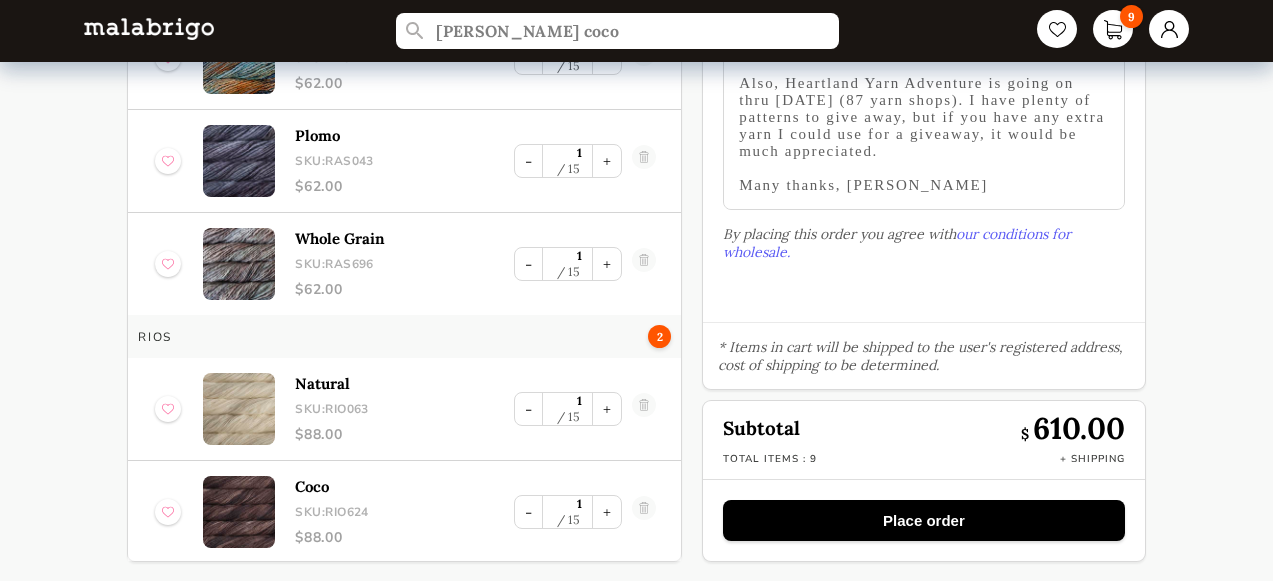 type on "Well.. the rasta cardi is still a hit! Did not expect to be placing so many Rasta orders in July in [US_STATE]! These are all pre-orders, so if you could ship as soon as possible, it would be appreciated.
Also, Heartland Yarn Adventure is going on thru [DATE] (87 yarn shops). I have plenty of patterns to give away, but if you have any extra yarn I could use for a giveaway, it would be much appreciated.
Many thanks, [PERSON_NAME]" 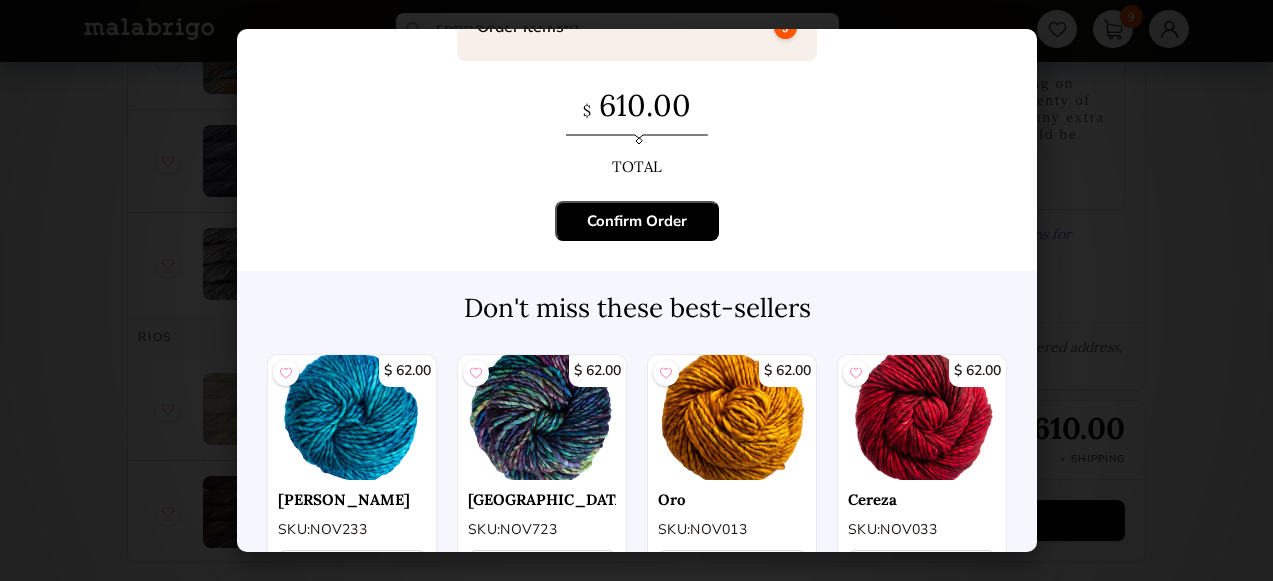 scroll, scrollTop: 134, scrollLeft: 0, axis: vertical 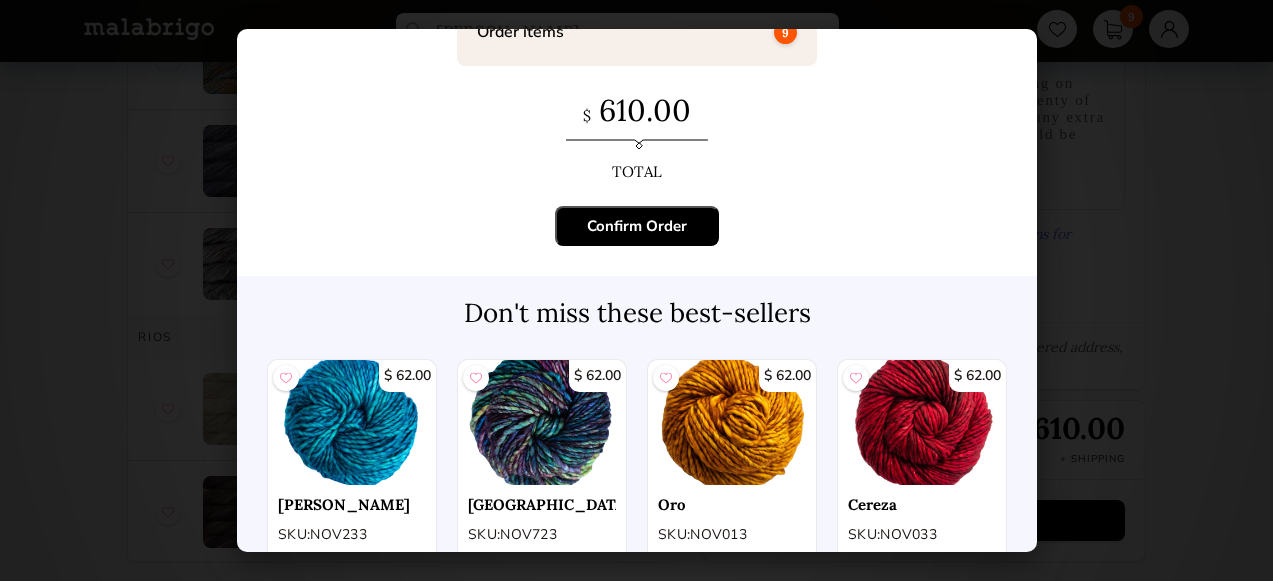click on "Confirm Order" at bounding box center (637, 226) 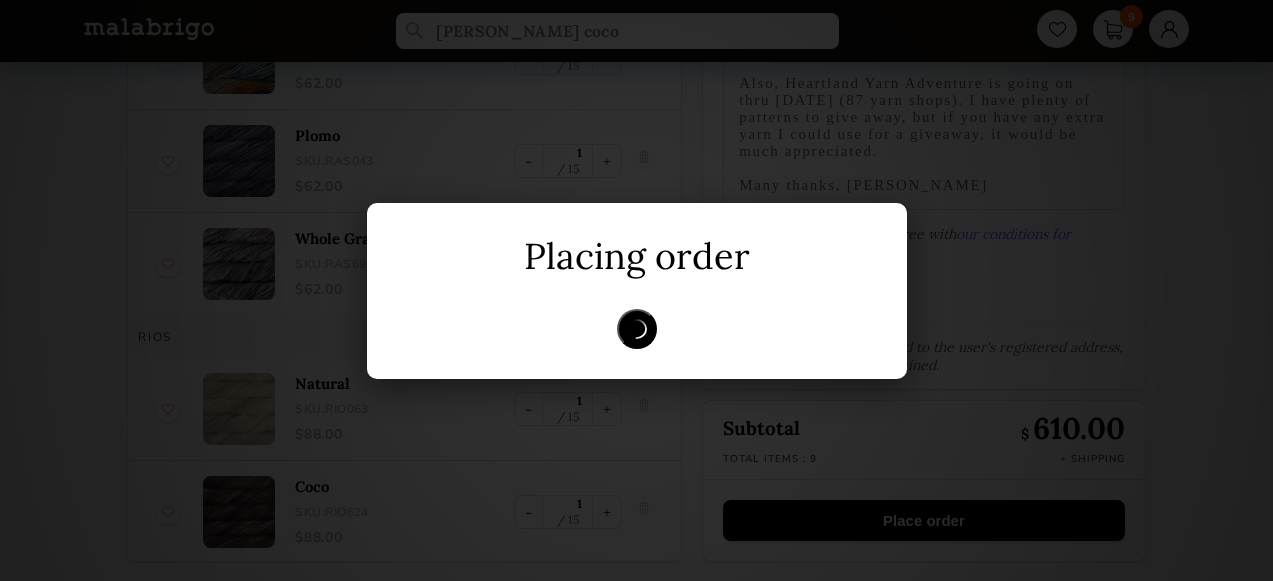 scroll, scrollTop: 0, scrollLeft: 0, axis: both 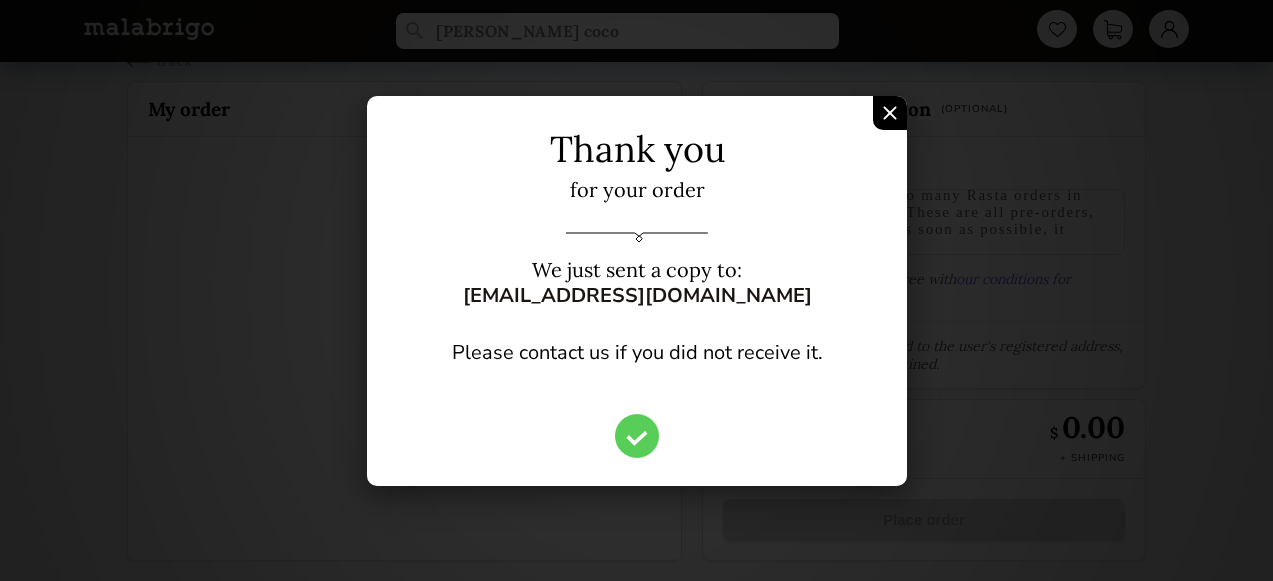 click at bounding box center [890, 113] 